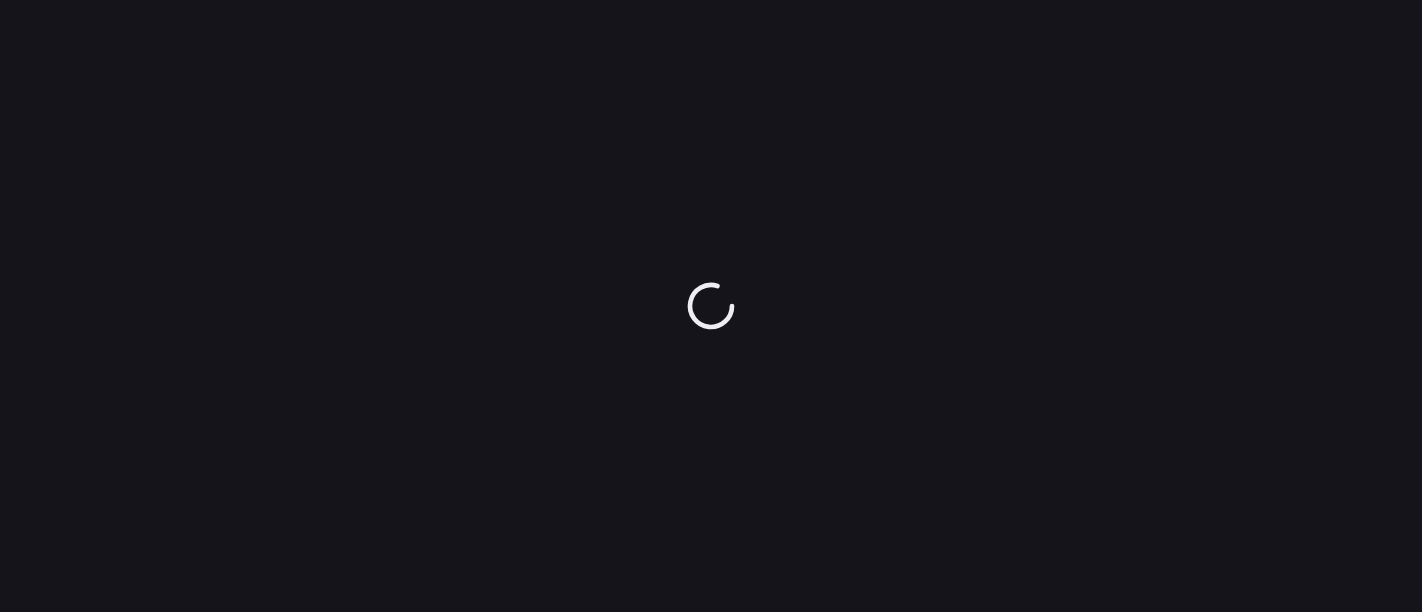 scroll, scrollTop: 0, scrollLeft: 0, axis: both 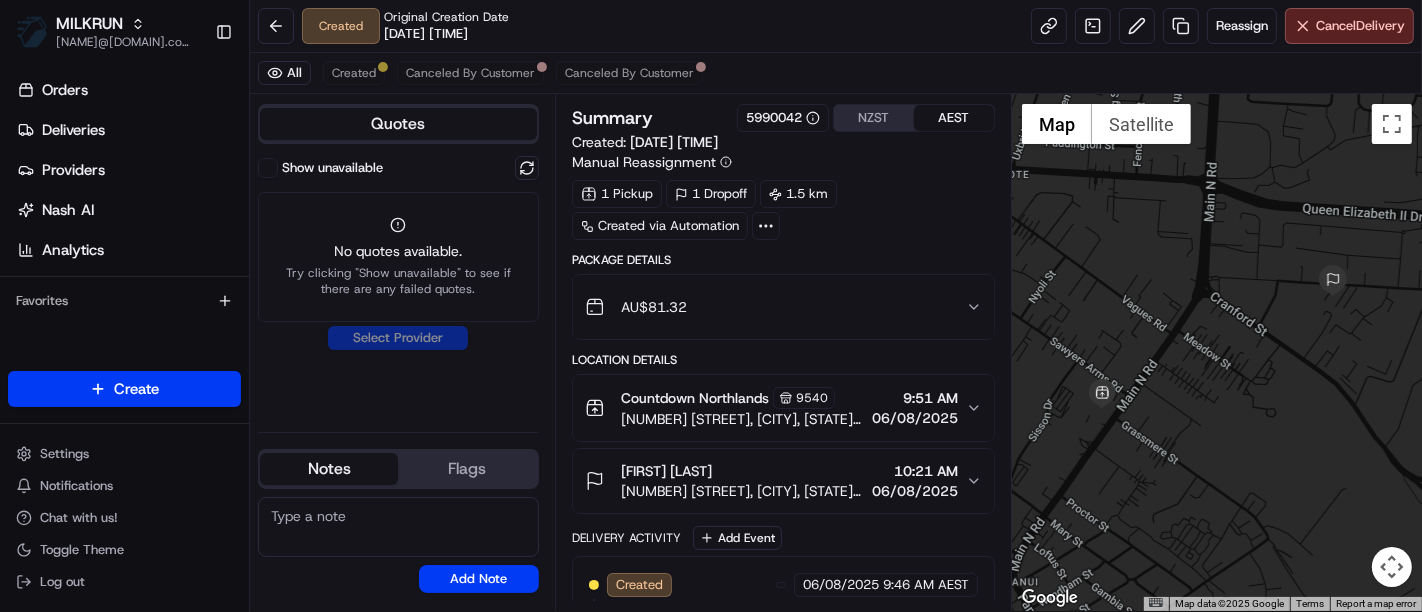 drag, startPoint x: 1278, startPoint y: 57, endPoint x: 1269, endPoint y: 100, distance: 43.931767 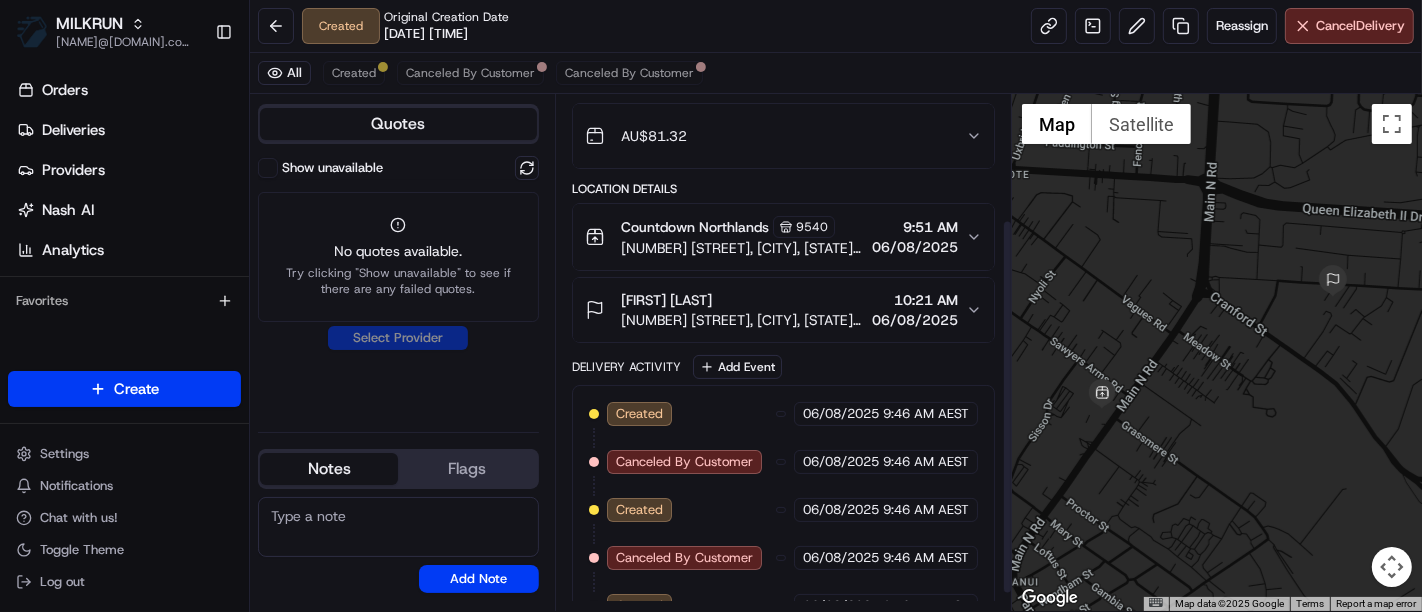 scroll, scrollTop: 197, scrollLeft: 0, axis: vertical 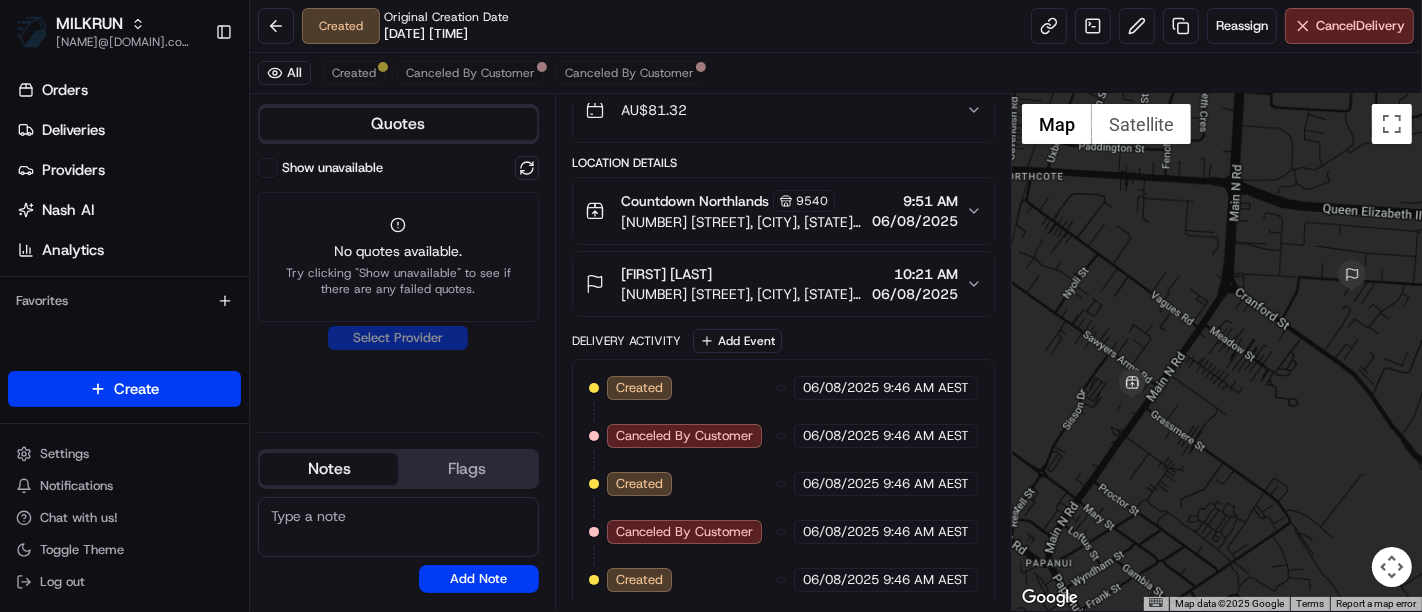 drag, startPoint x: 1197, startPoint y: 343, endPoint x: 1311, endPoint y: 408, distance: 131.2288 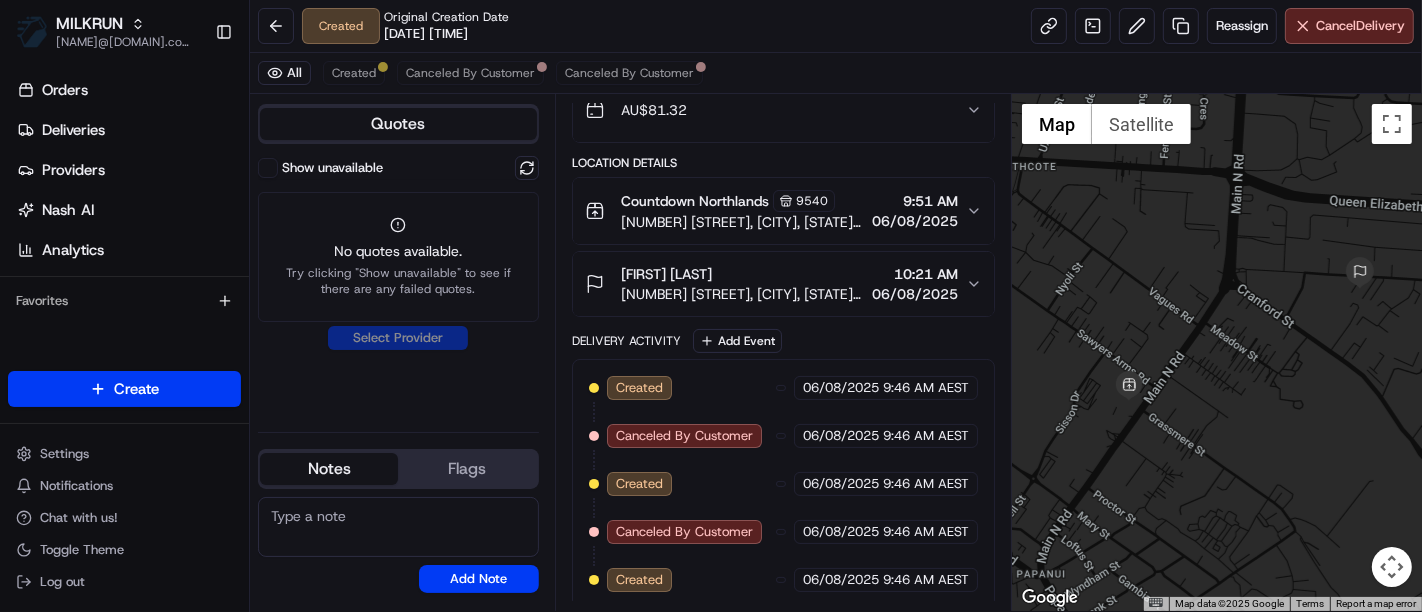 click on "Quotes Show unavailable No quotes available. Try clicking "Show unavailable" to see if there are any failed quotes. Select Provider Notes Flags [NAME]@[DOMAIN].com.au [NAME]@[DOMAIN].com.au [NAME]@[DOMAIN].com.au [NAME]@[DOMAIN].com.au [NAME]@[DOMAIN].com.au [NAME]@[DOMAIN].com.au [NAME]@[DOMAIN].com.au [NAME]@[DOMAIN].com.au [NAME]@[DOMAIN].com.au [NAME]@[DOMAIN].com.au [NAME]@[DOMAIN].com.au [NAME]@[DOMAIN].com.au [NAME]@[DOMAIN].com.au [NAME]@[DOMAIN].com.au [NAME]@[DOMAIN].com.au [NAME]@[DOMAIN].com.au [NAME]@[DOMAIN].co.nz [NAME]@[DOMAIN].com.au [NAME]@[DOMAIN].com.au [NAME]@[DOMAIN].com.au [NAME]@[DOMAIN].com.au [NAME]@[DOMAIN].com.au [NAME]@[DOMAIN].com.au [NAME]@[DOMAIN].co.nz [NAME]@[DOMAIN].com.au [NAME]@[DOMAIN].co.nz [NAME]@[DOMAIN].com.au [NAME]@[DOMAIN].com.au [NAME]@[DOMAIN].com.au [NAME]@[DOMAIN].com.au [NAME]@[DOMAIN].com.au [NAME]@[DOMAIN].com.au [NAME]@[DOMAIN].com.au [NAME]@[DOMAIN].com.au" at bounding box center [402, 352] 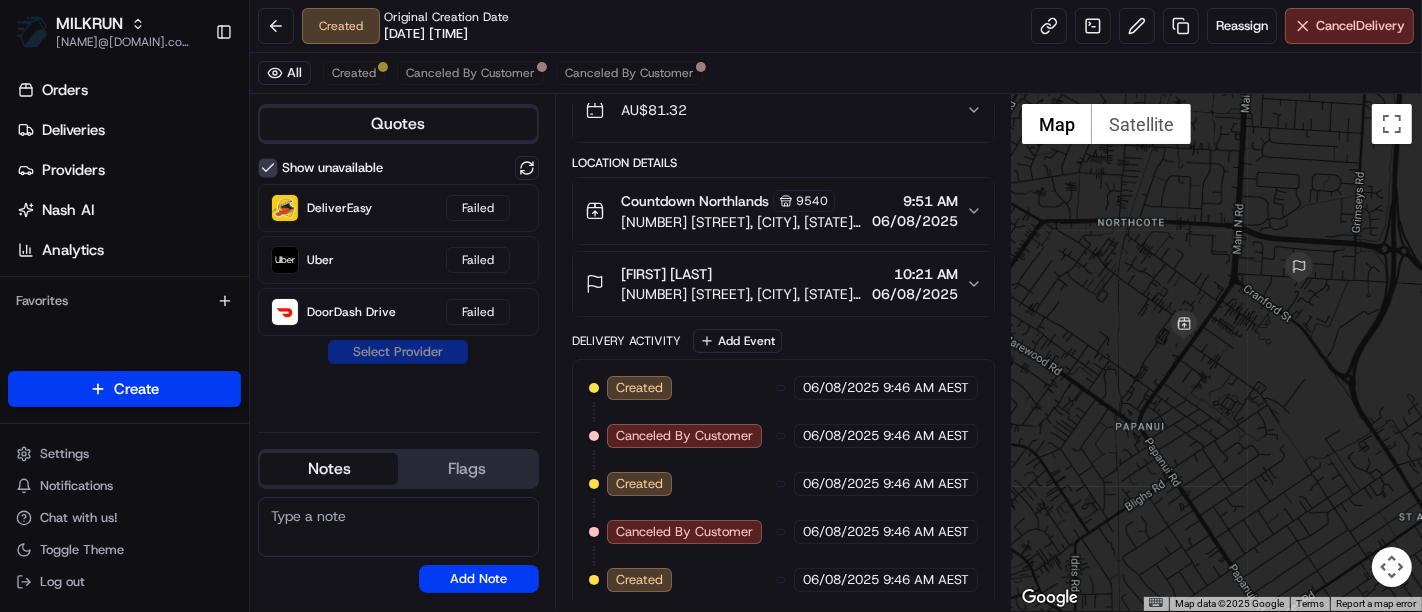 drag, startPoint x: 1240, startPoint y: 350, endPoint x: 1237, endPoint y: 307, distance: 43.104523 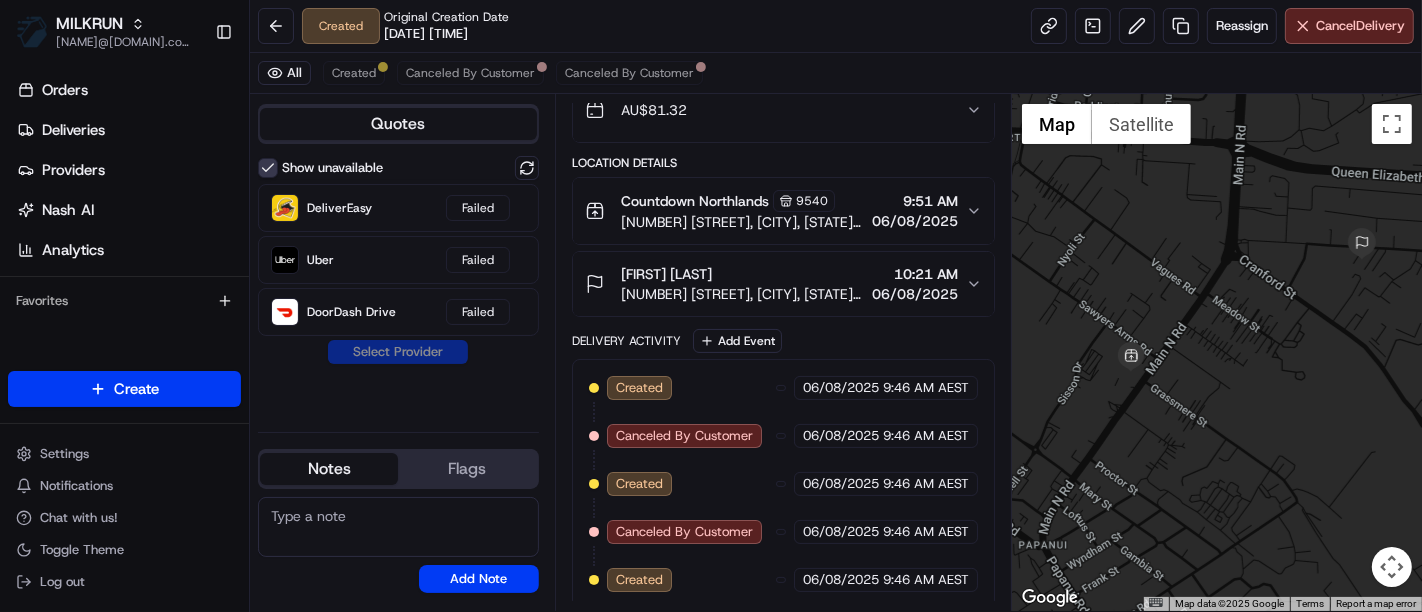 click on "[NUMBER] [STREET], [CITY], [STATE] [POSTAL CODE], [COUNTRY]" at bounding box center (742, 294) 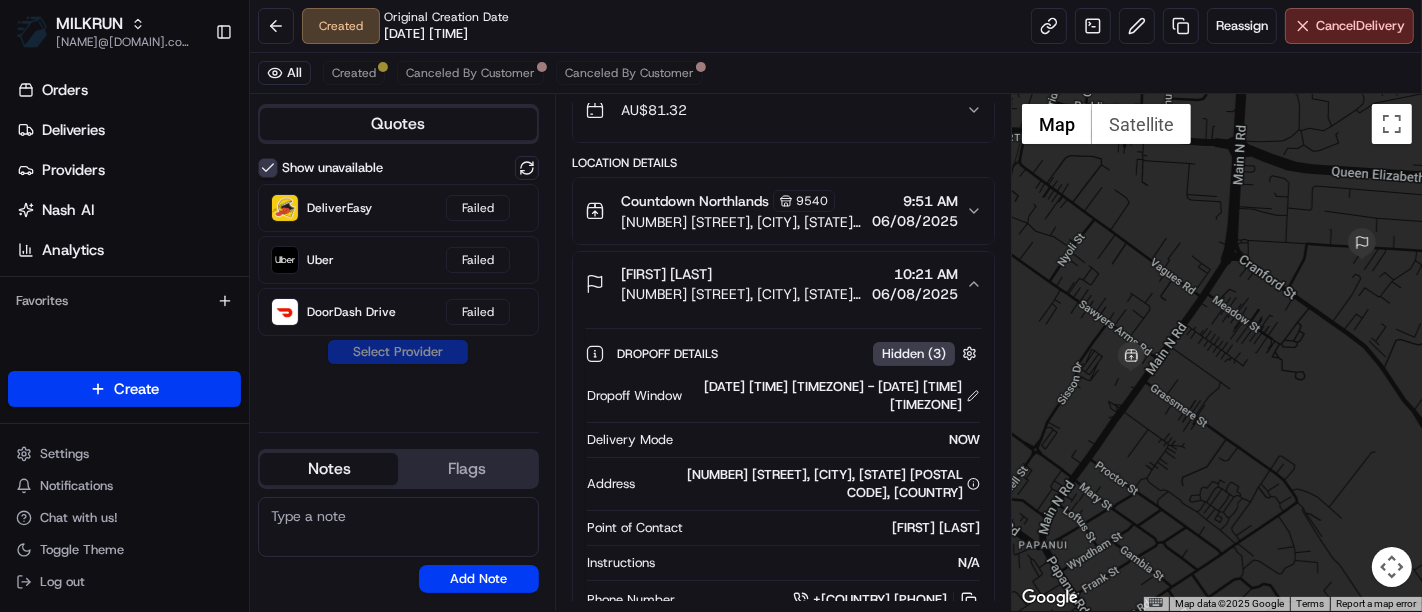 click on "[STORE NAME] [NUMBER] [NUMBER] [STREET], [CITY], [STATE] [POSTAL CODE], [COUNTRY] [TIME] [DATE]" at bounding box center (783, 211) 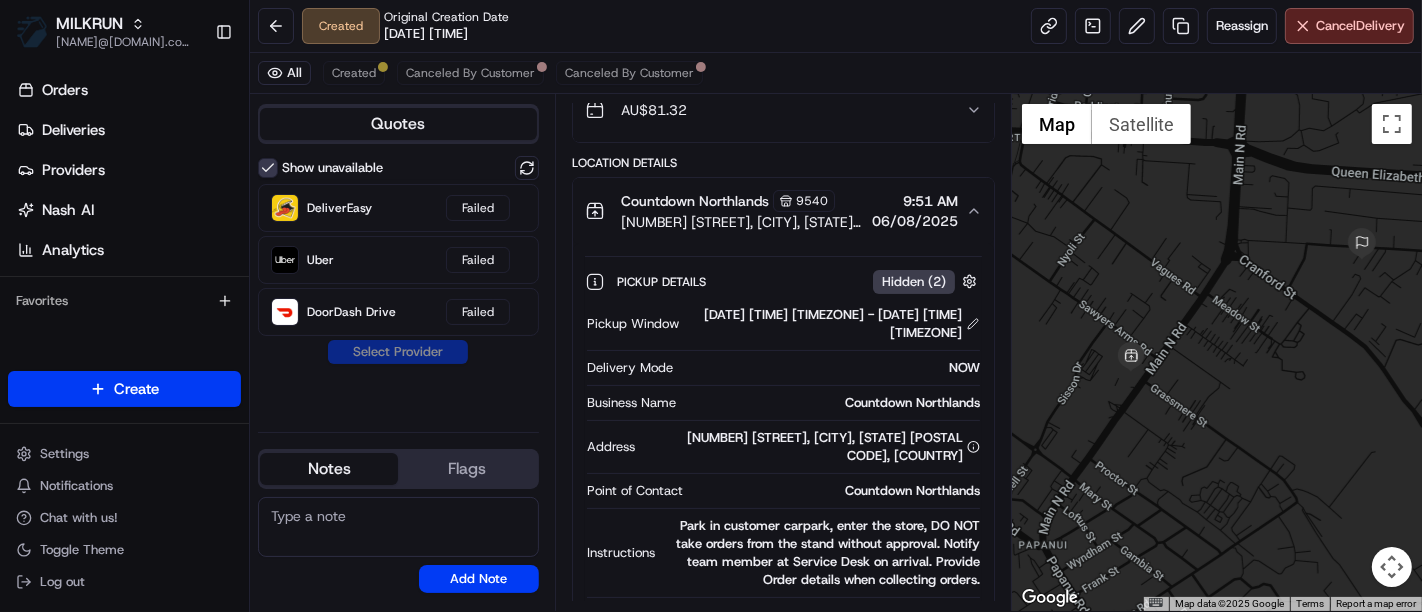 click on "[STORE NAME] [NUMBER] [NUMBER] [STREET], [CITY], [STATE] [POSTAL CODE], [COUNTRY] [TIME] [DATE]" at bounding box center (783, 211) 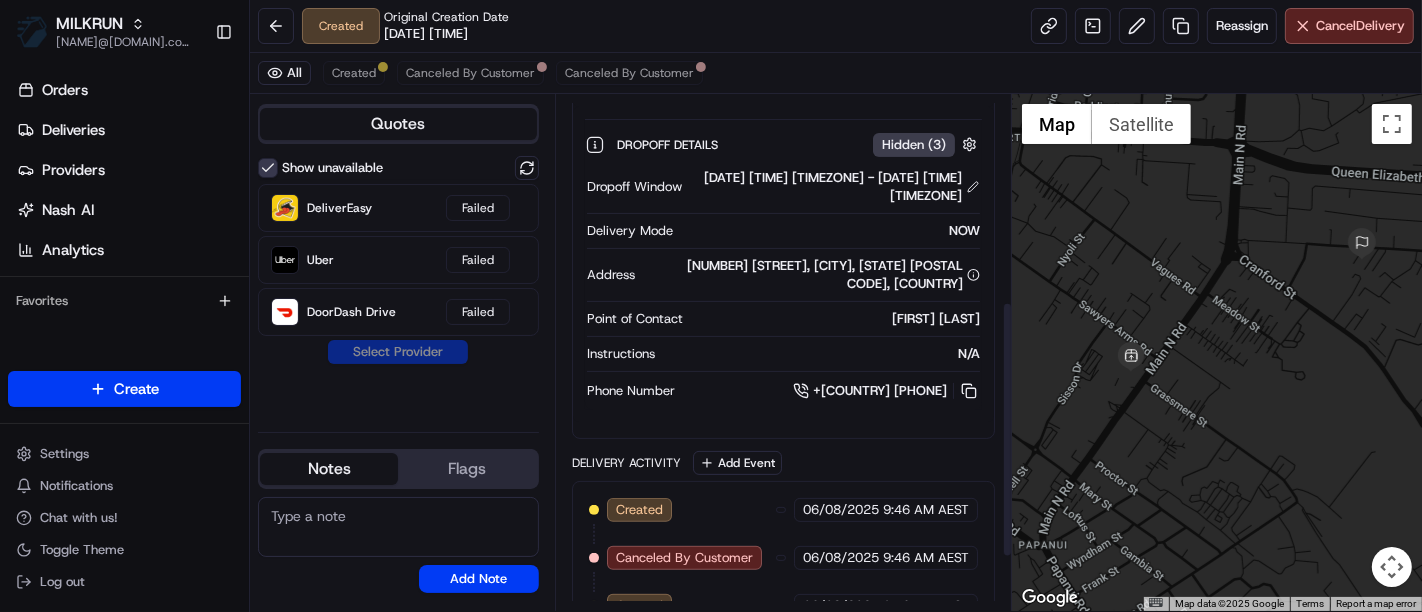 scroll, scrollTop: 416, scrollLeft: 0, axis: vertical 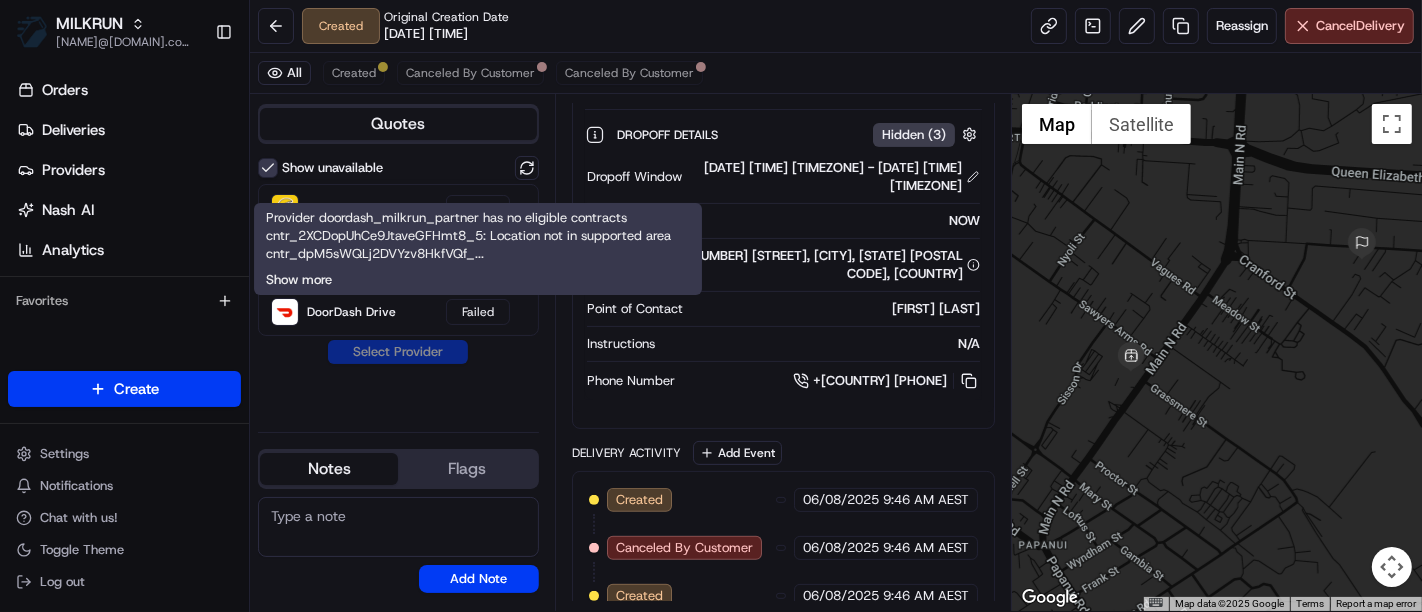 click on "Show more" at bounding box center [299, 280] 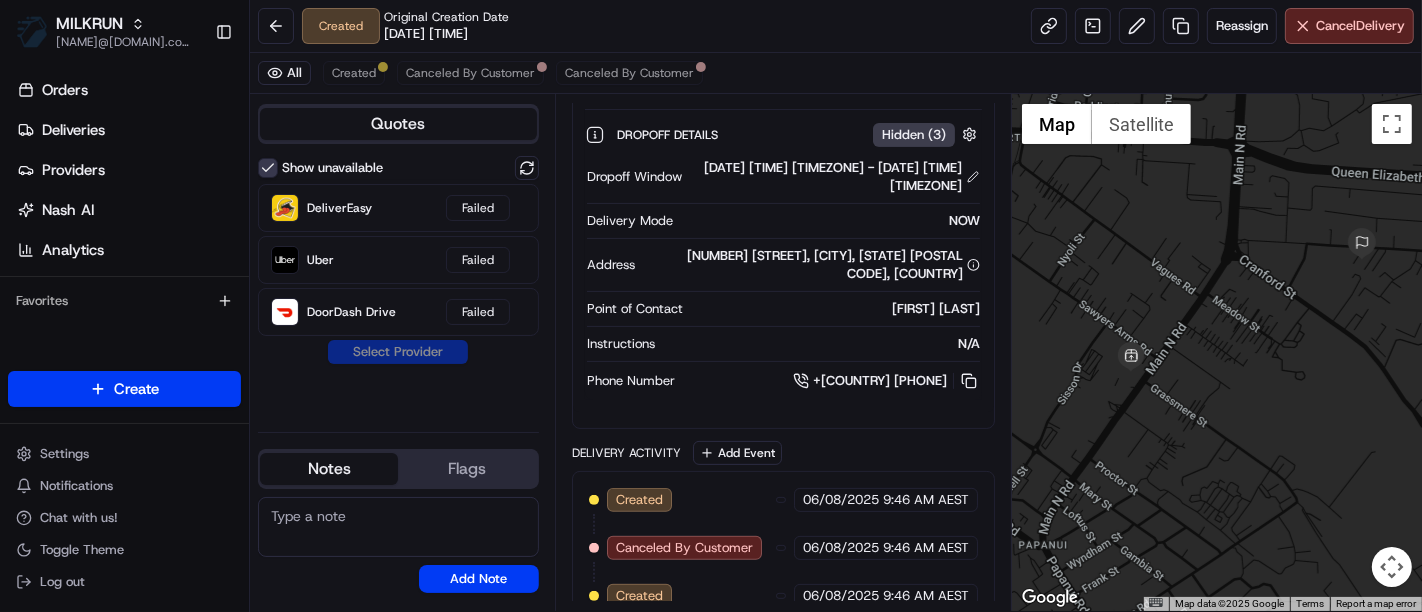 click on "Show unavailable DeliverEasy Failed Uber Failed DoorDash Drive Failed Select Provider" at bounding box center (398, 286) 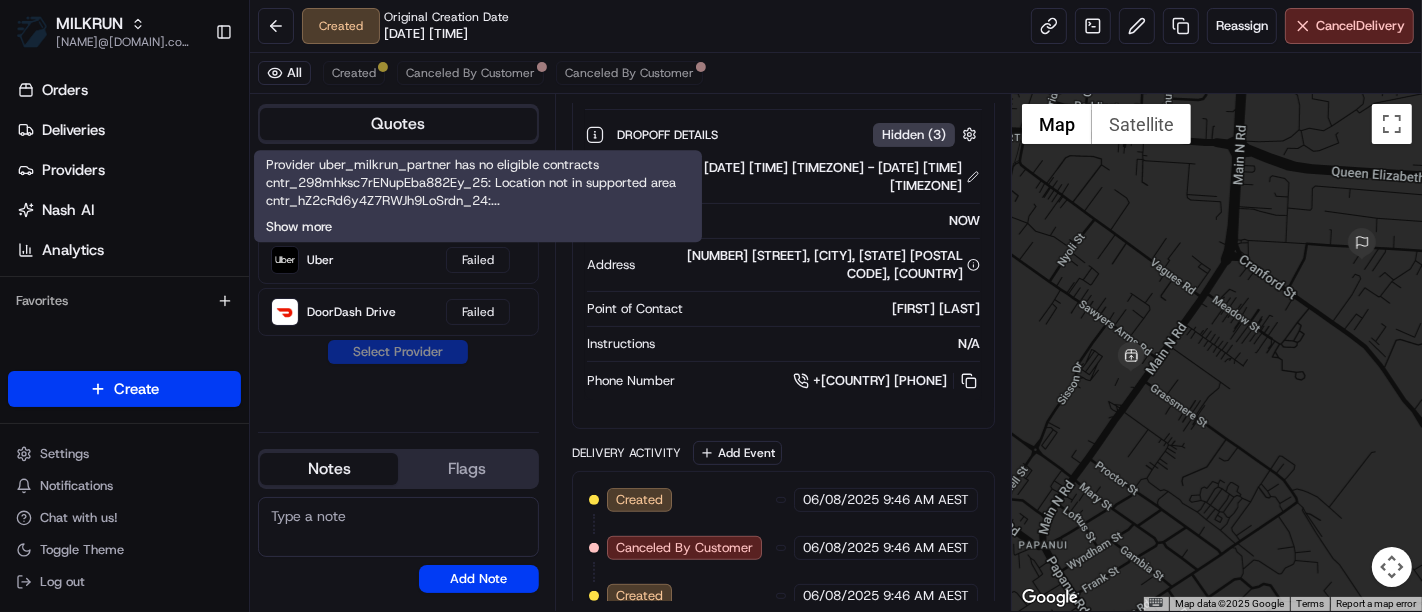 click on "Show more" at bounding box center [299, 227] 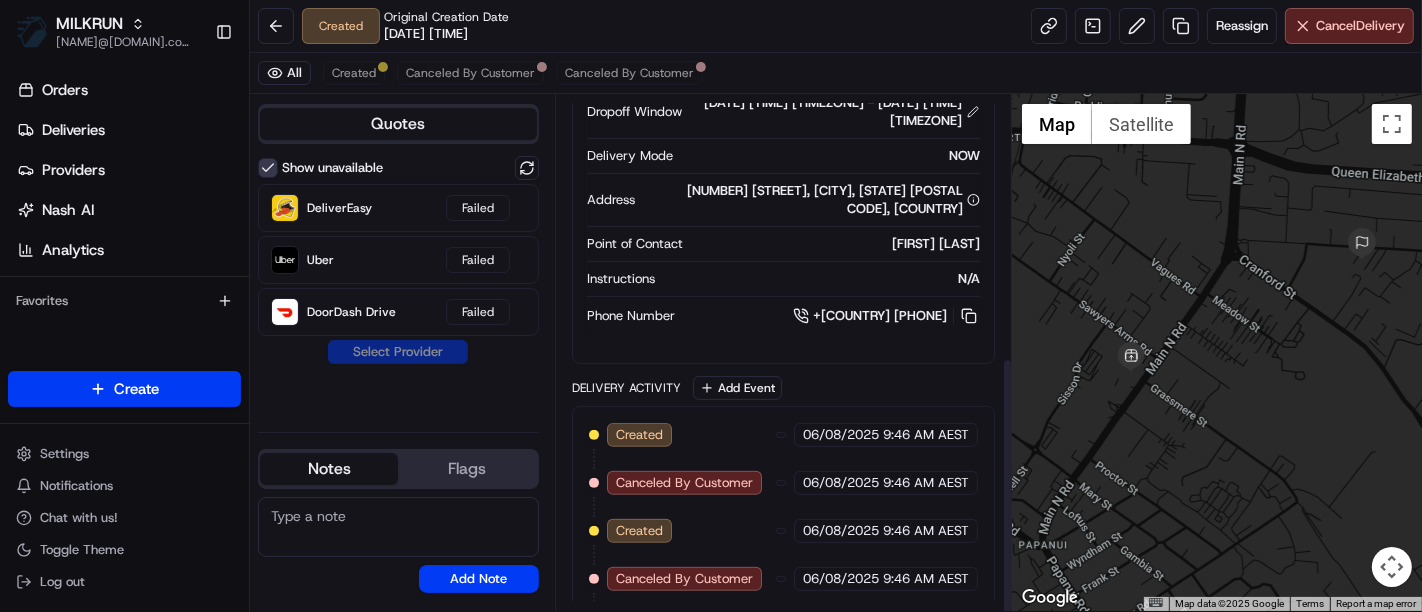 scroll, scrollTop: 527, scrollLeft: 0, axis: vertical 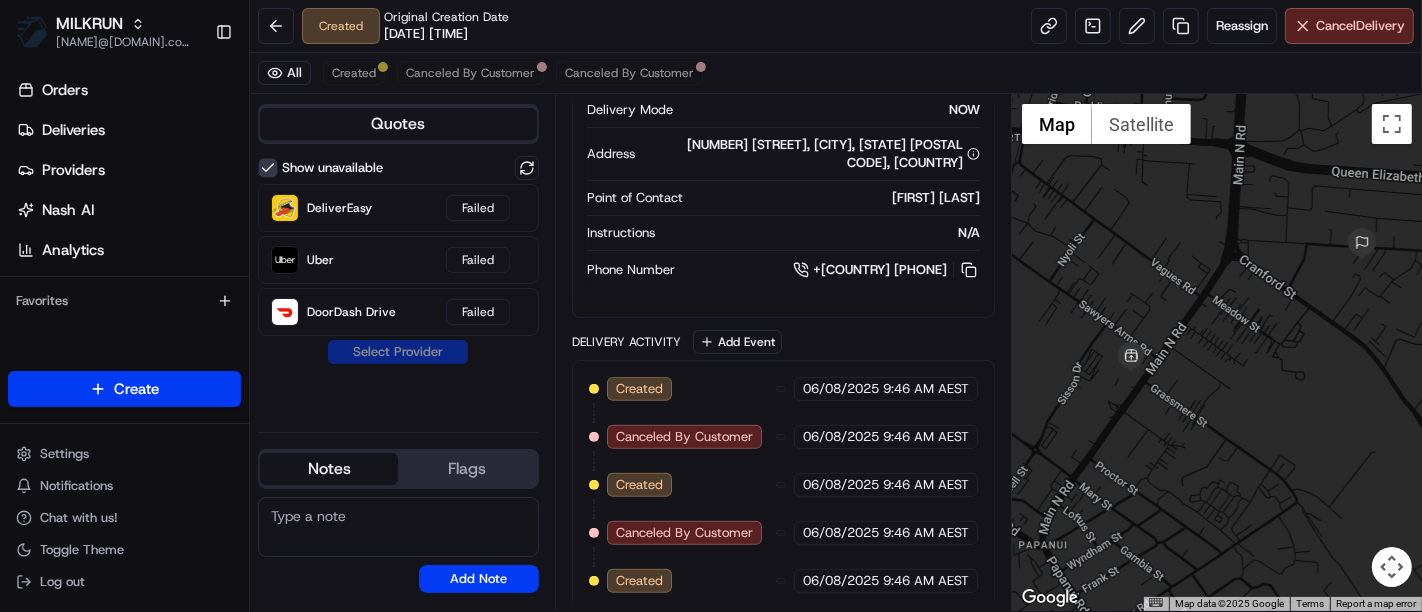 click at bounding box center [1217, 352] 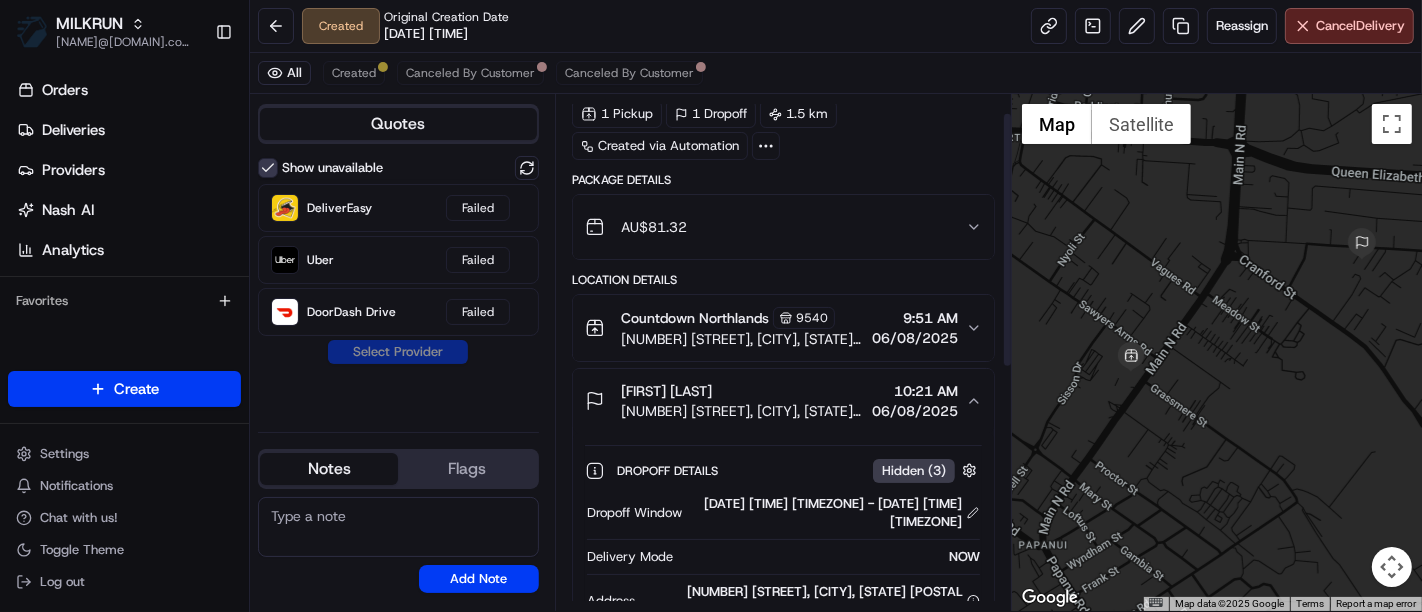 scroll, scrollTop: 0, scrollLeft: 0, axis: both 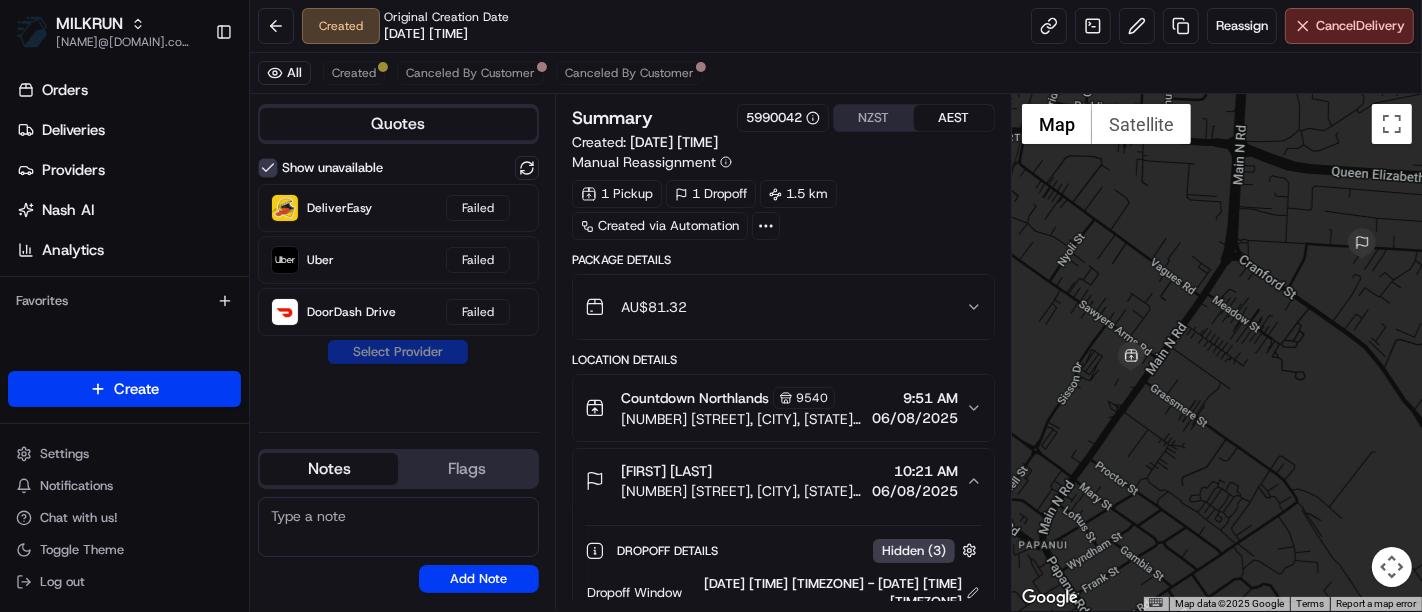 click at bounding box center [1217, 352] 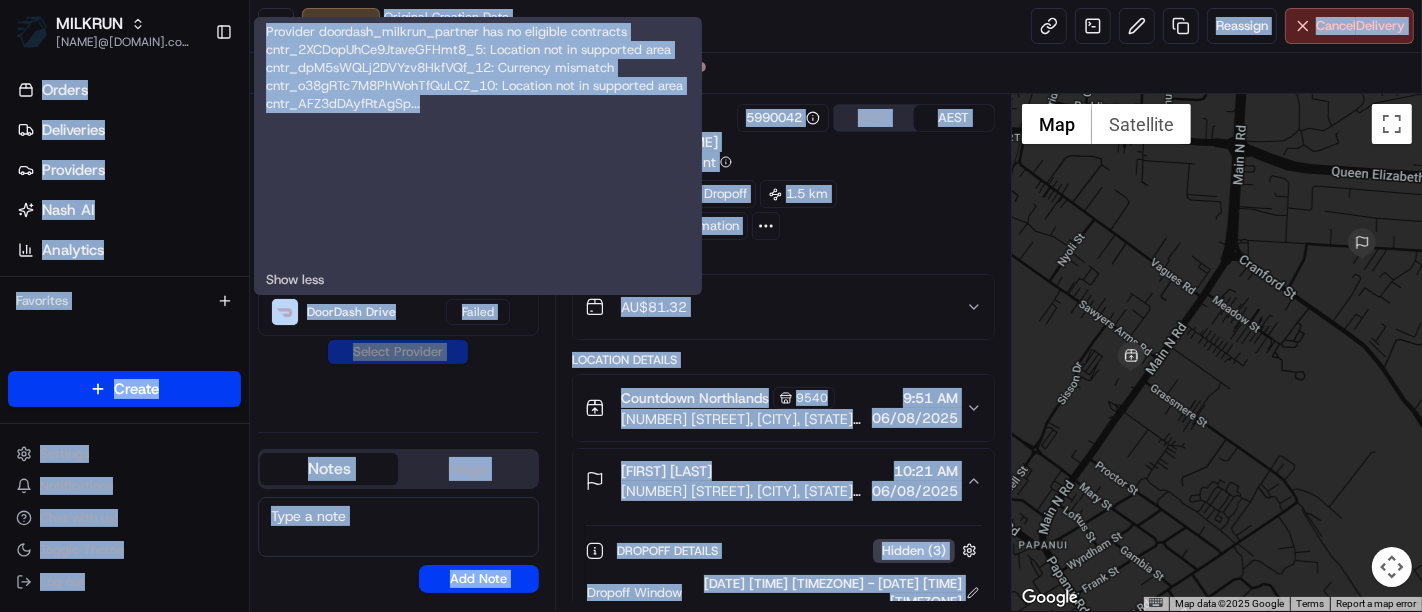 drag, startPoint x: 437, startPoint y: 106, endPoint x: 249, endPoint y: 37, distance: 200.26233 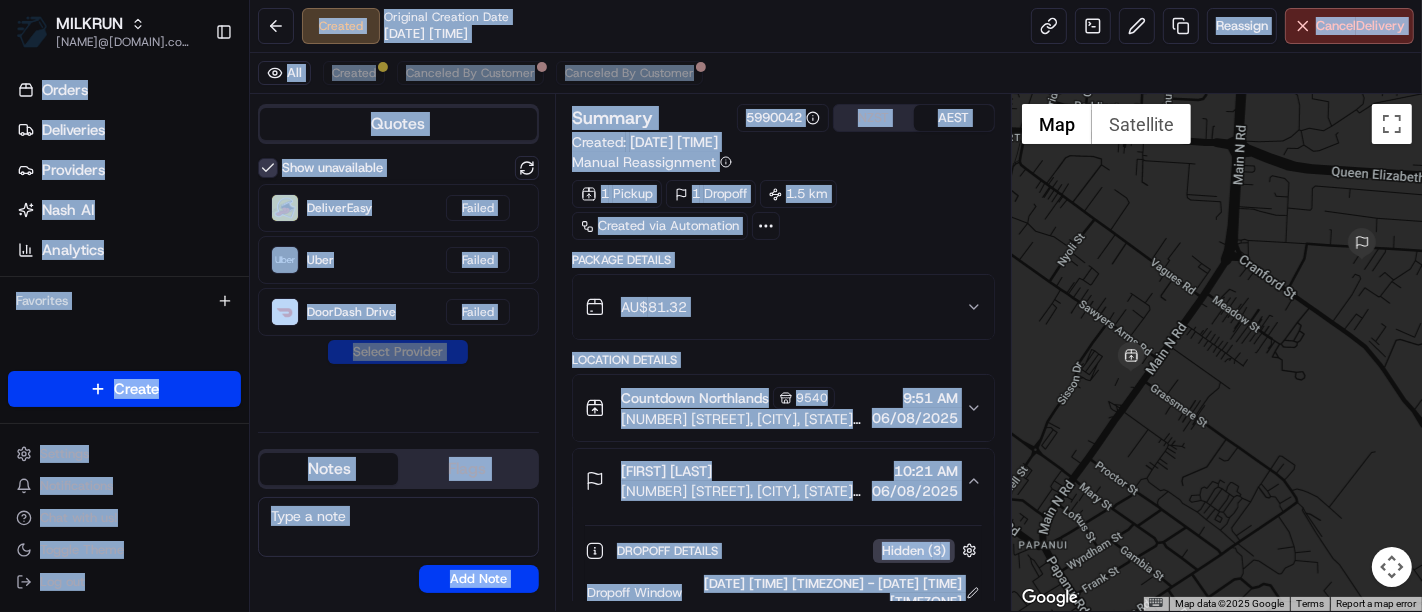 click on "AU$ 81.32" at bounding box center (775, 307) 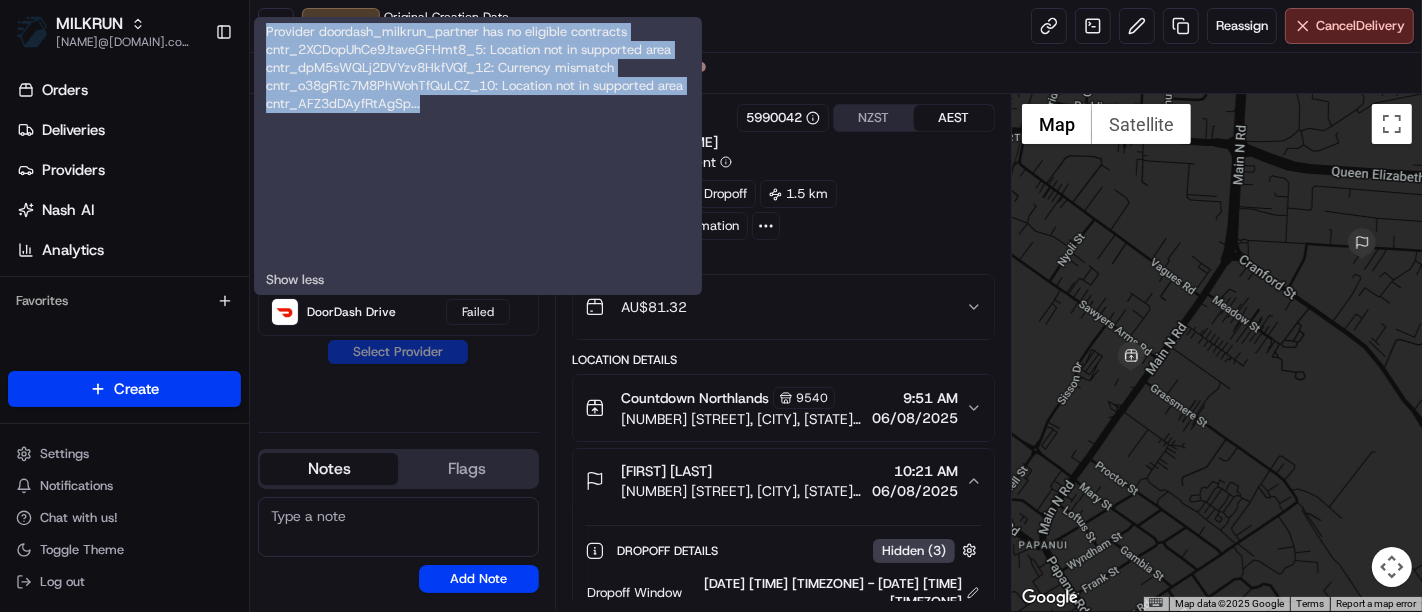 drag, startPoint x: 434, startPoint y: 102, endPoint x: 262, endPoint y: 44, distance: 181.51584 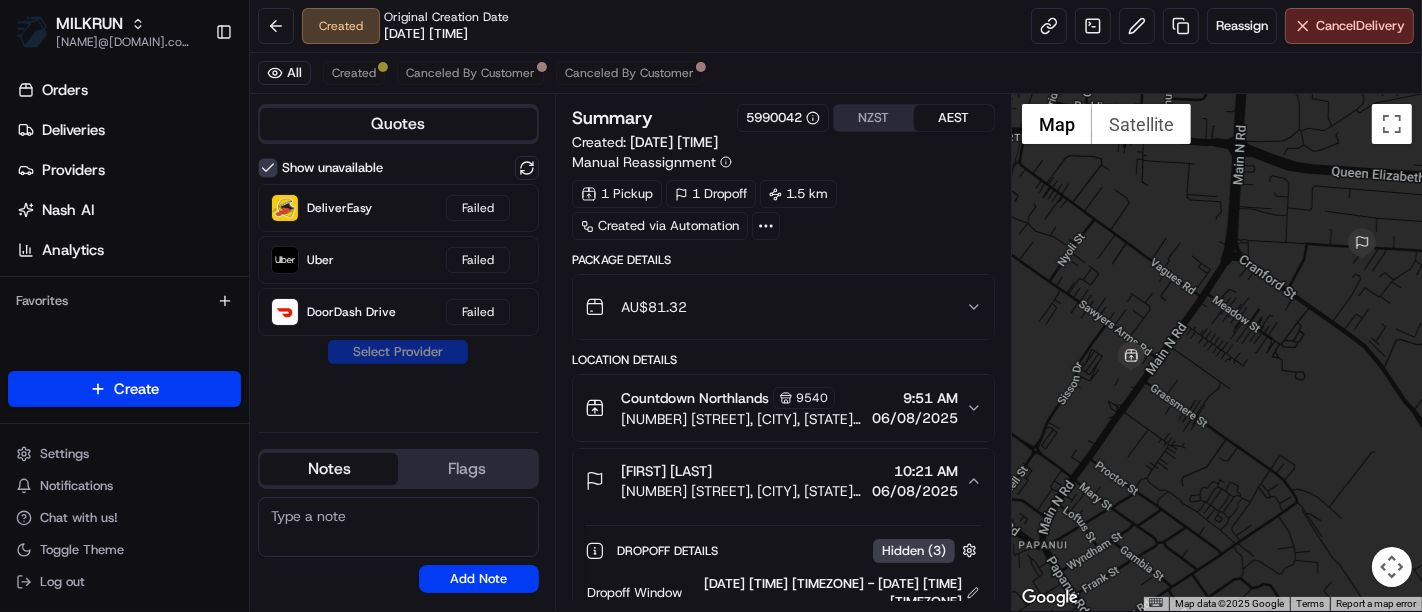 click at bounding box center (1217, 352) 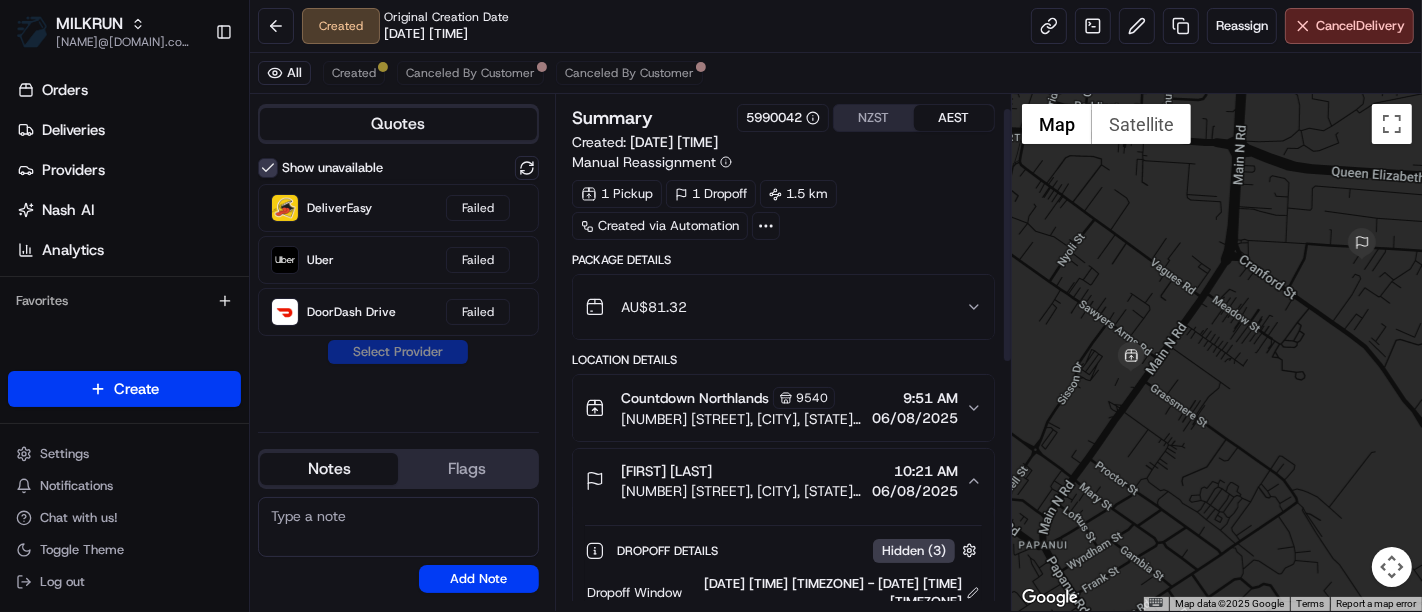 scroll, scrollTop: 111, scrollLeft: 0, axis: vertical 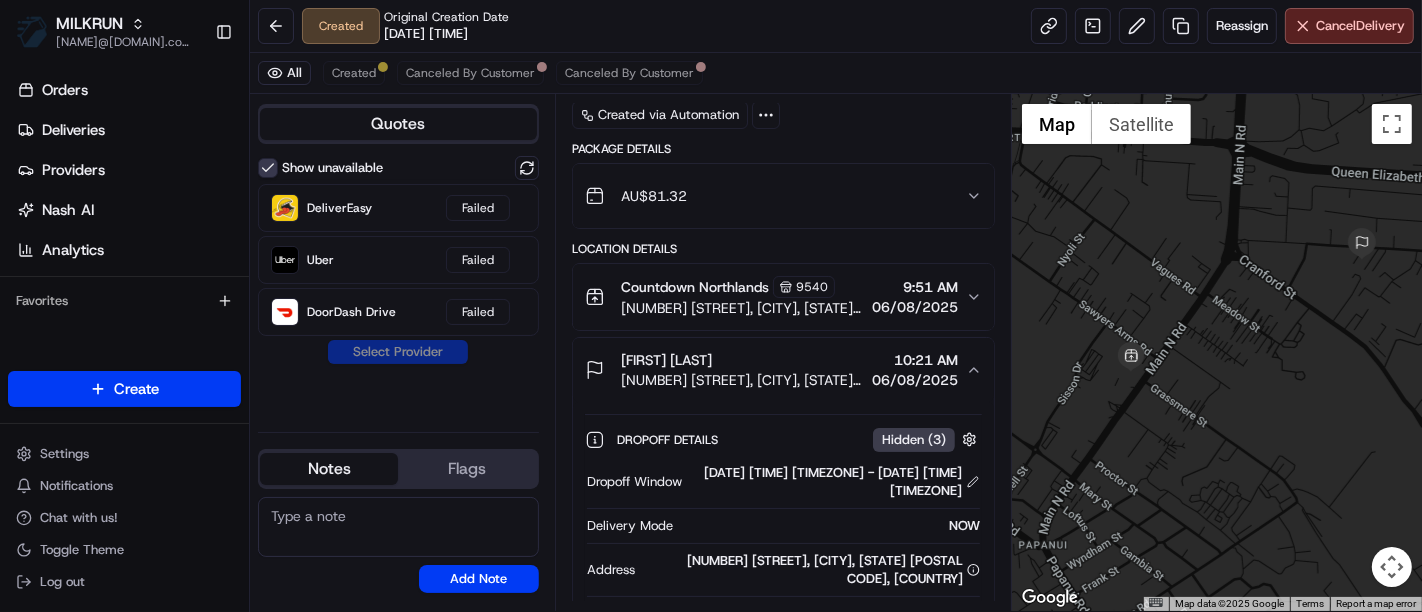 click on "[NUMBER] [STREET], [CITY], [STATE] [POSTAL CODE], [COUNTRY]" at bounding box center (742, 380) 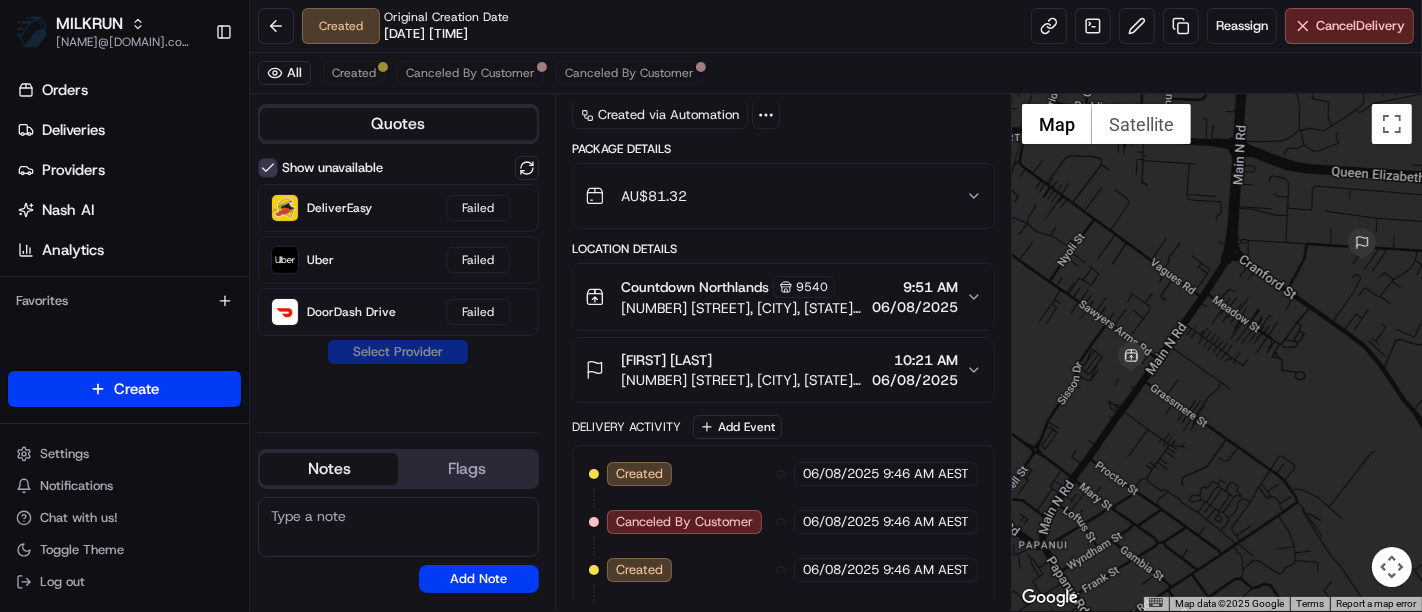 click on "[NUMBER] [STREET], [CITY], [STATE] [POSTAL CODE], [COUNTRY]" at bounding box center [742, 380] 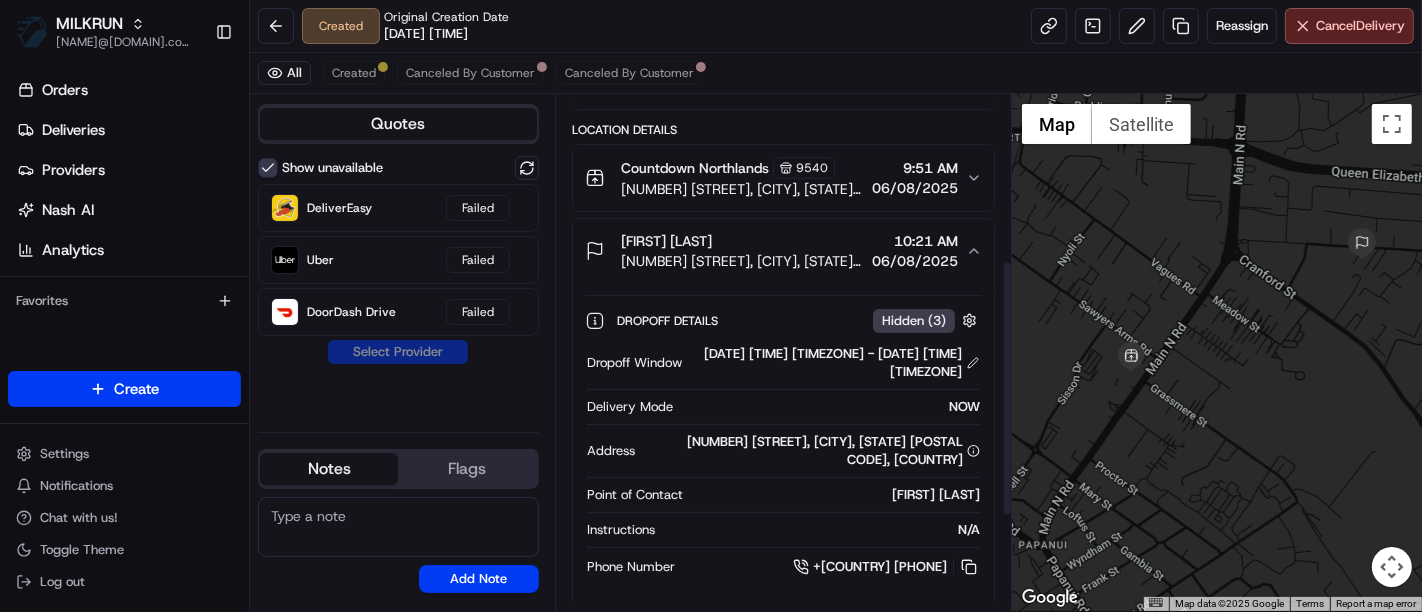 scroll, scrollTop: 333, scrollLeft: 0, axis: vertical 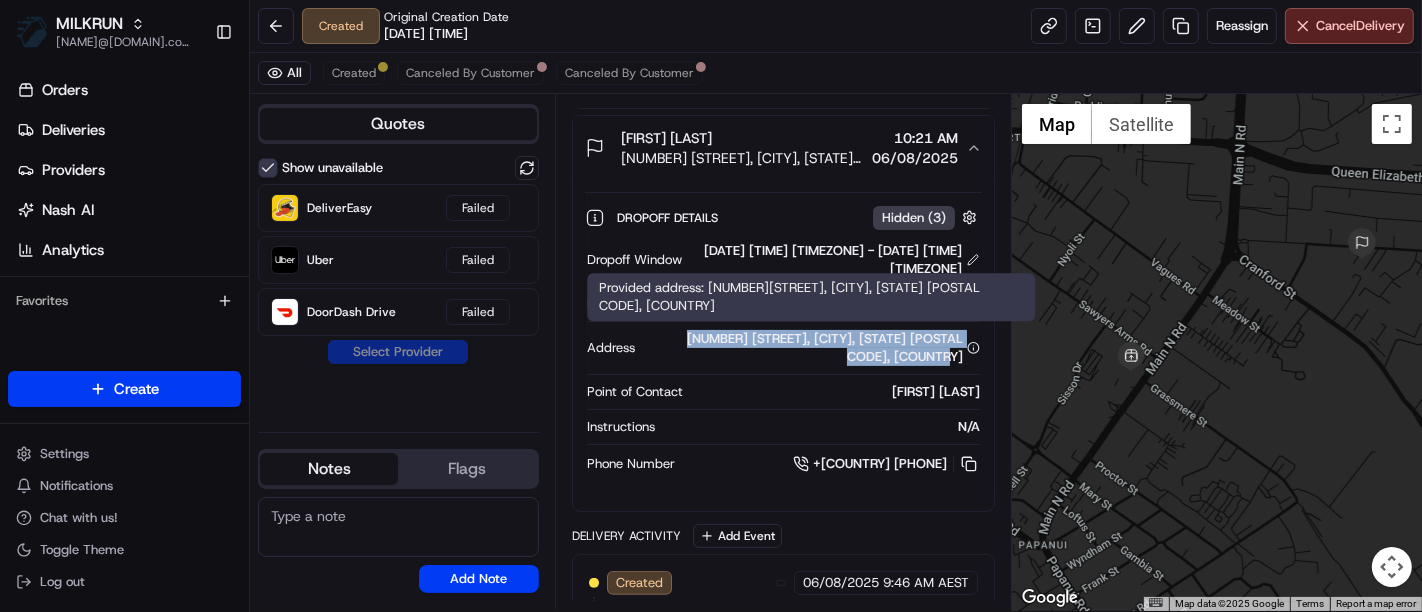drag, startPoint x: 657, startPoint y: 330, endPoint x: 977, endPoint y: 357, distance: 321.13705 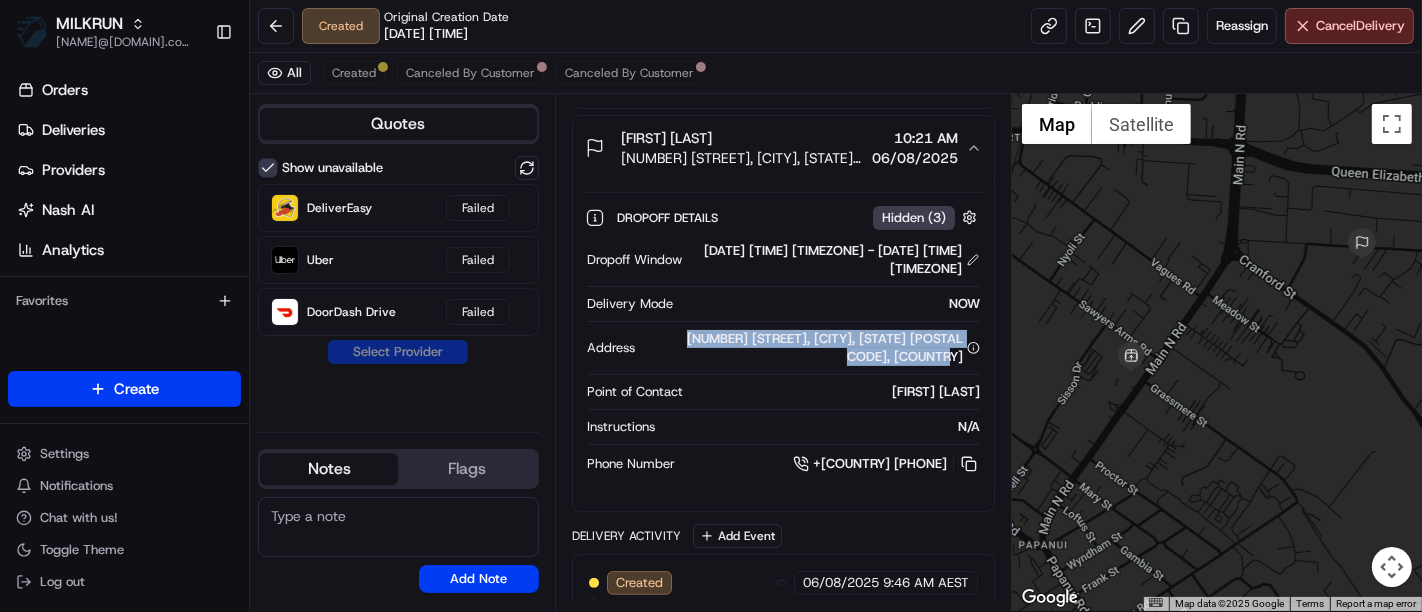 copy on "[NUMBER] [STREET], [CITY], [STATE] [POSTAL CODE], [COUNTRY]" 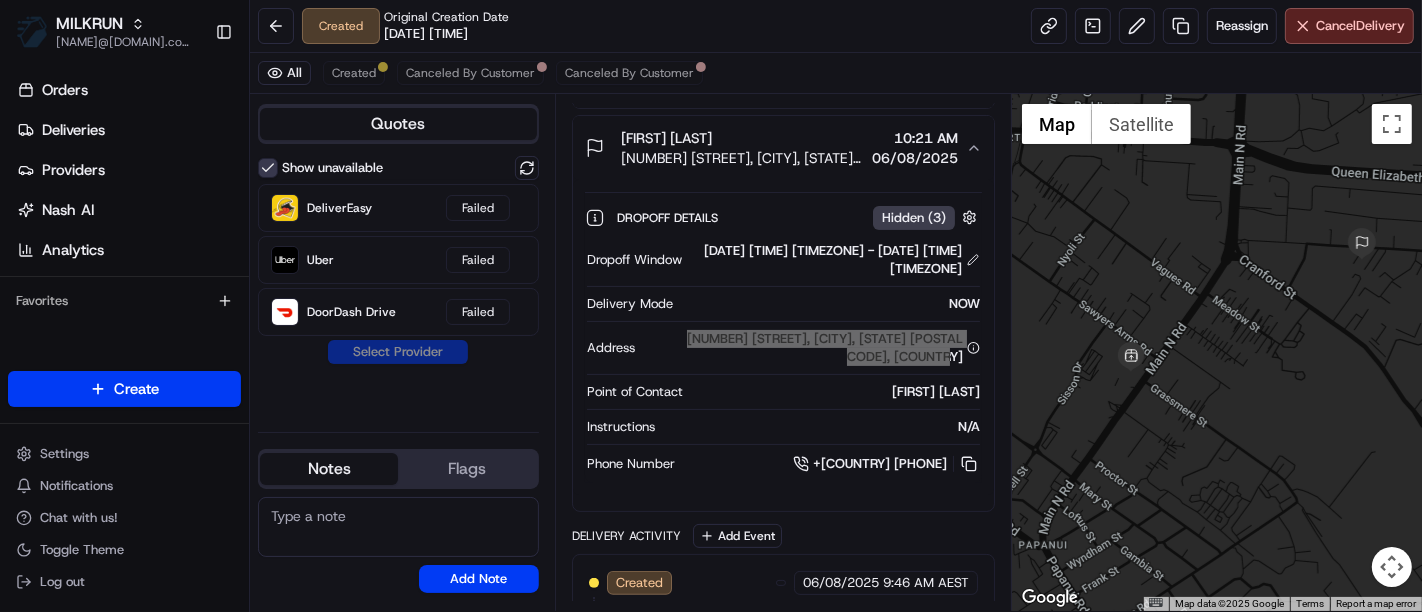 click at bounding box center (1217, 352) 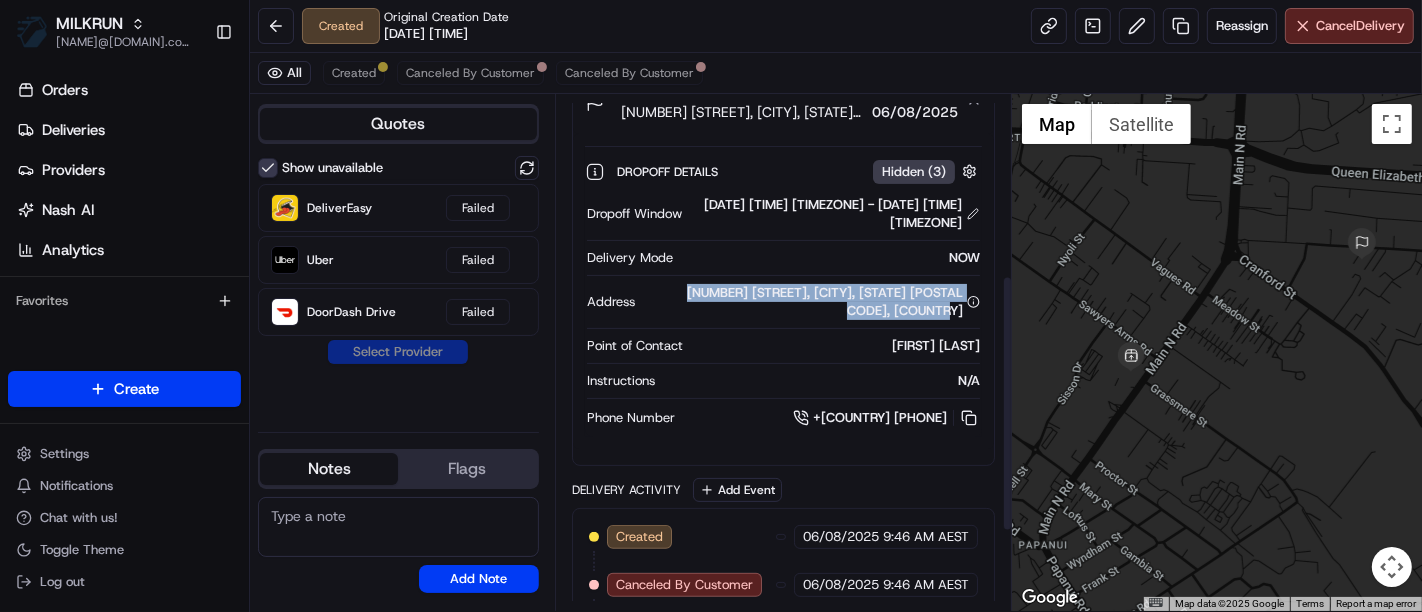 scroll, scrollTop: 333, scrollLeft: 0, axis: vertical 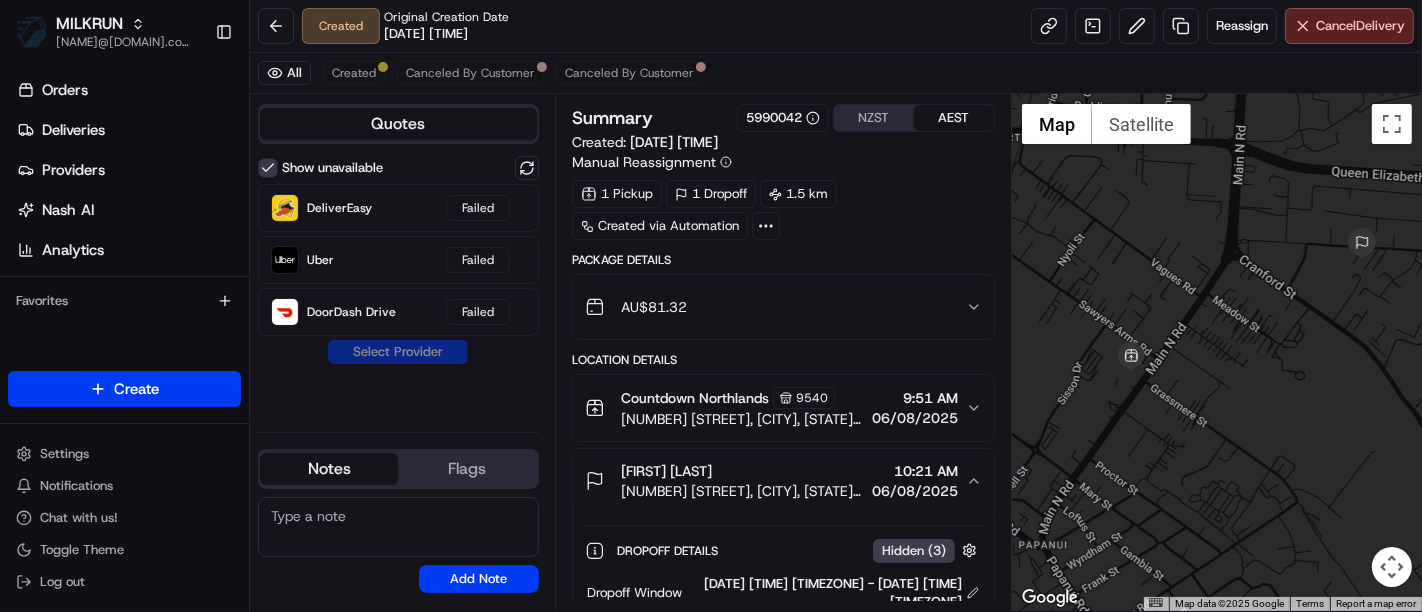 click at bounding box center [1217, 352] 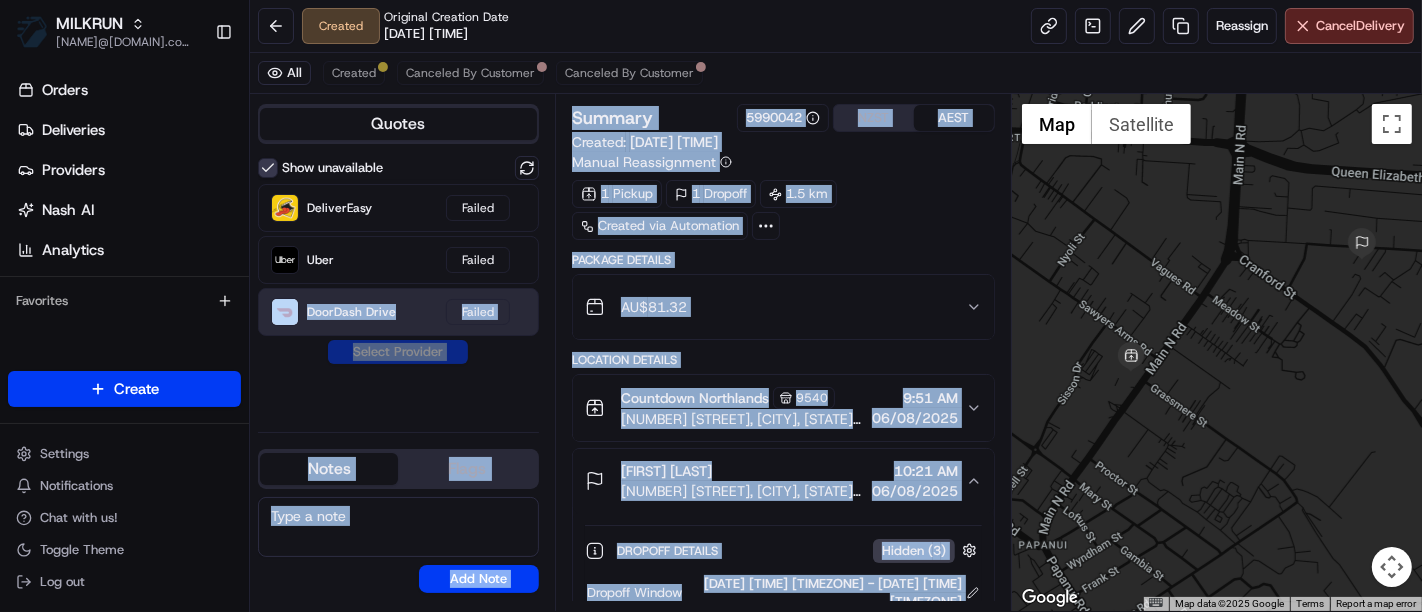 drag, startPoint x: 376, startPoint y: 364, endPoint x: 282, endPoint y: 315, distance: 106.004715 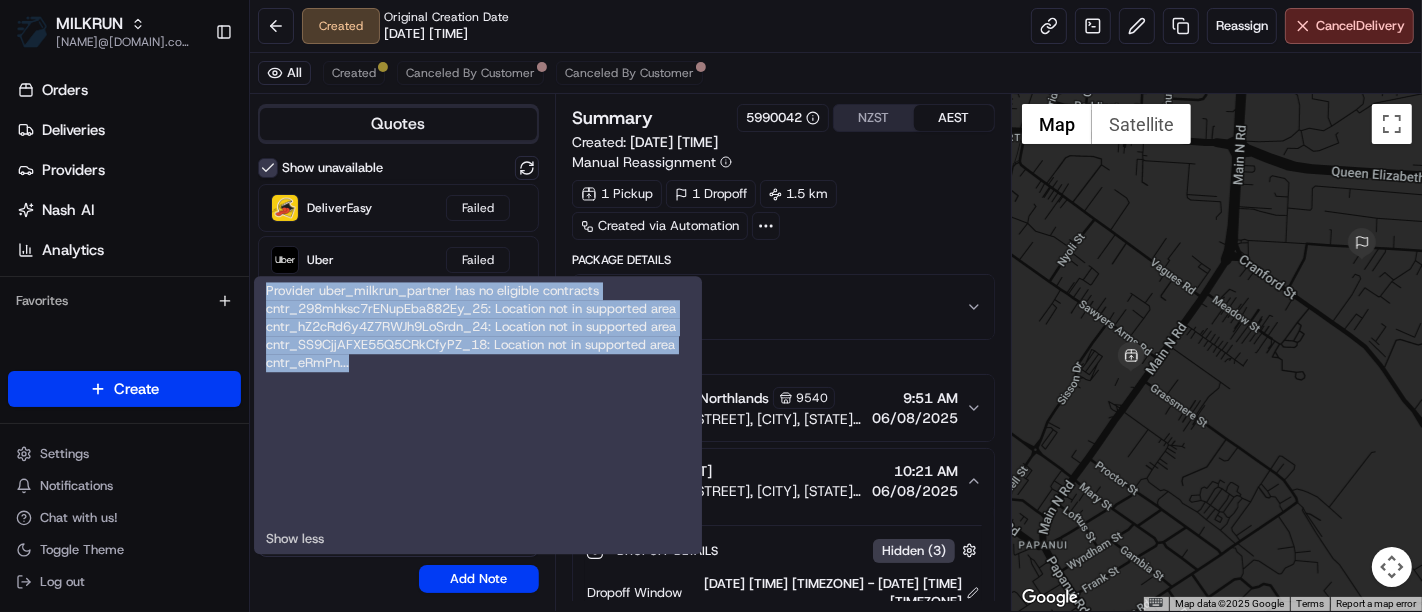 drag, startPoint x: 351, startPoint y: 369, endPoint x: 260, endPoint y: 295, distance: 117.29024 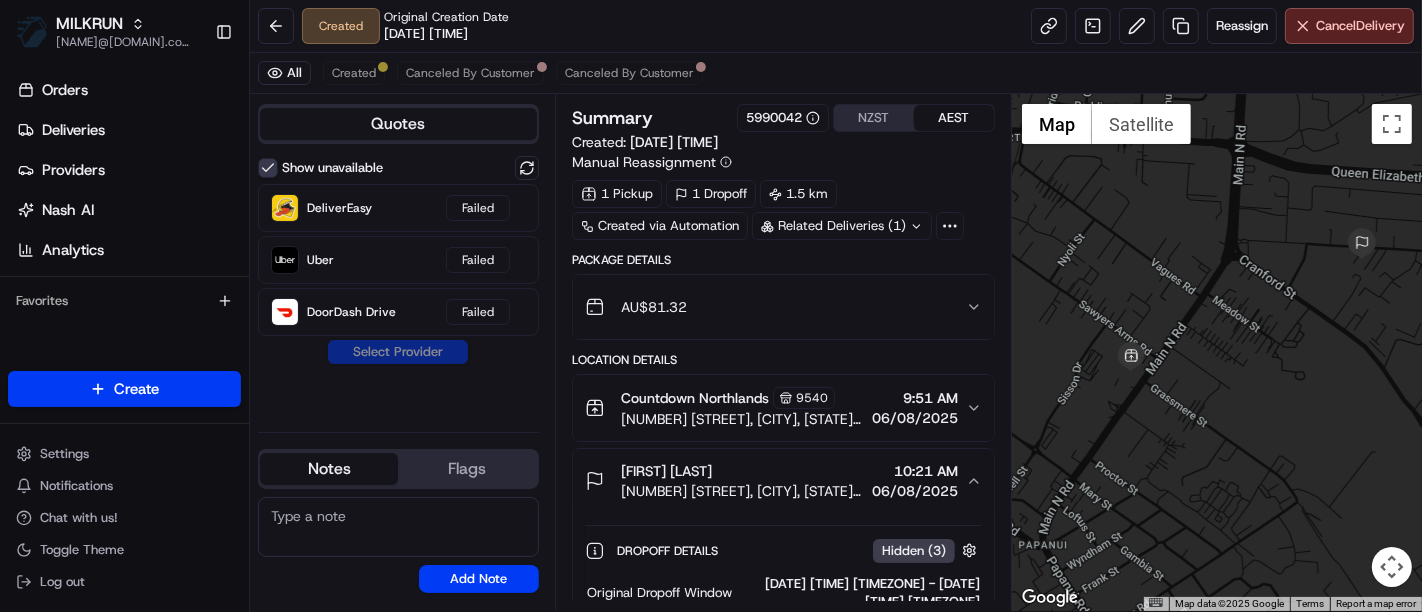 click at bounding box center (1217, 352) 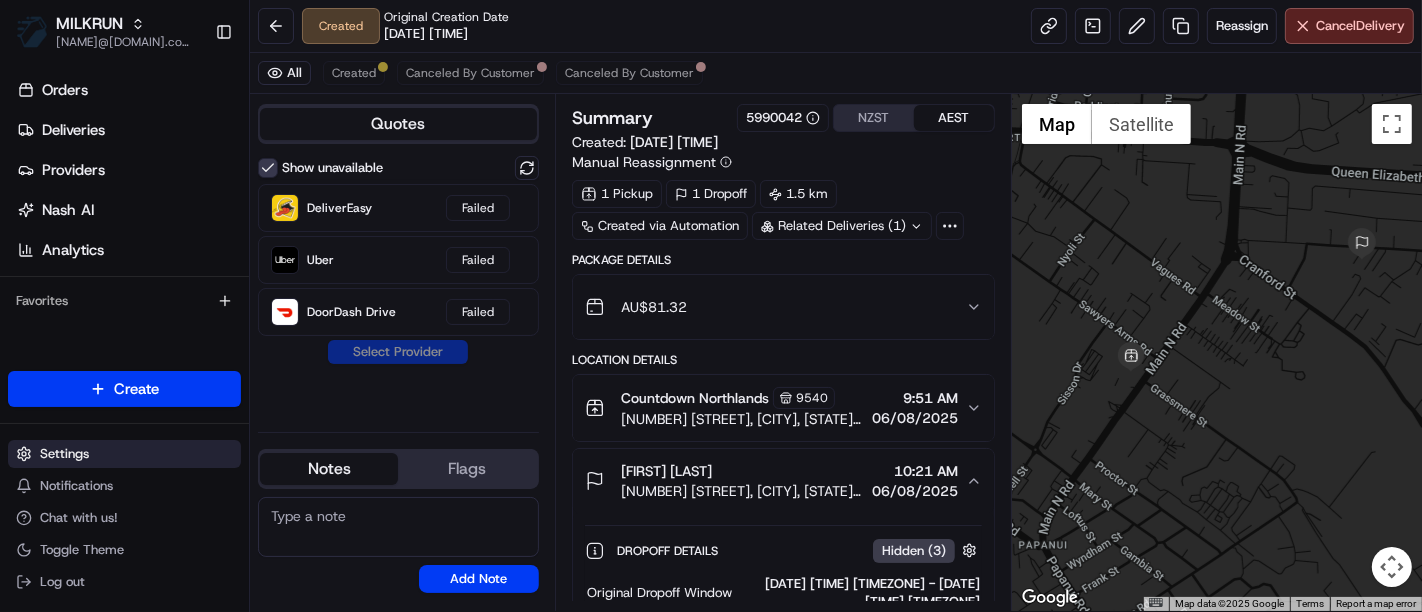 click on "Settings" at bounding box center [124, 454] 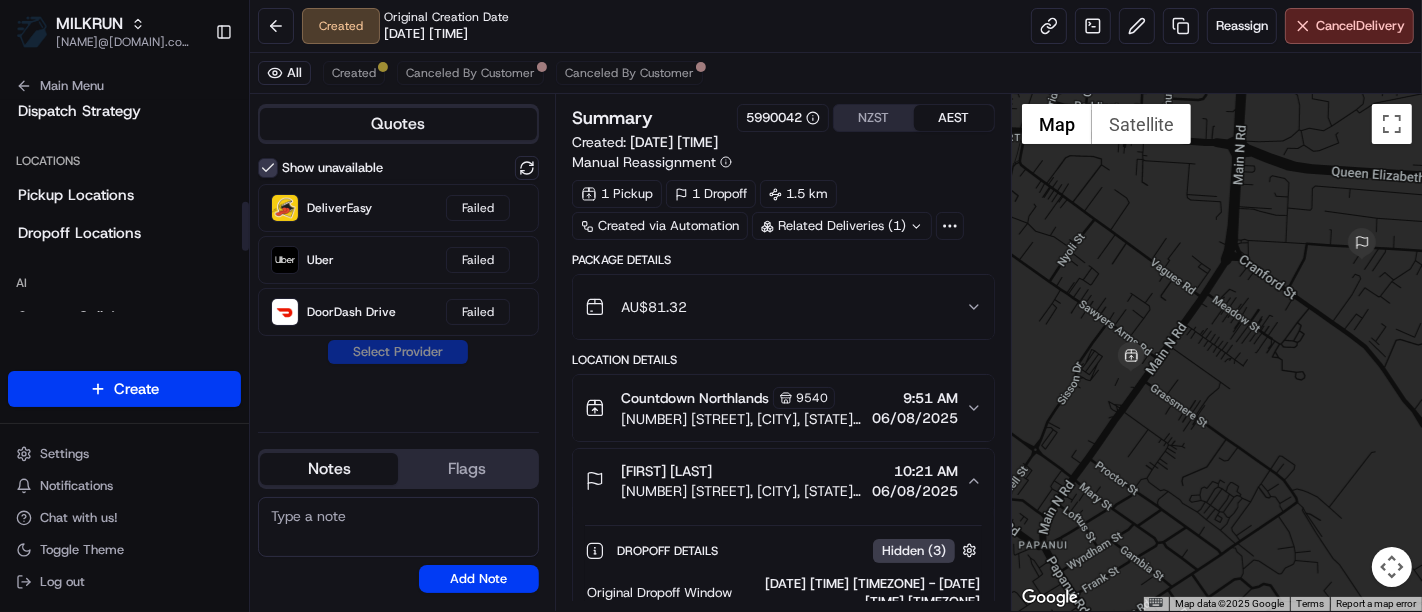 scroll, scrollTop: 444, scrollLeft: 0, axis: vertical 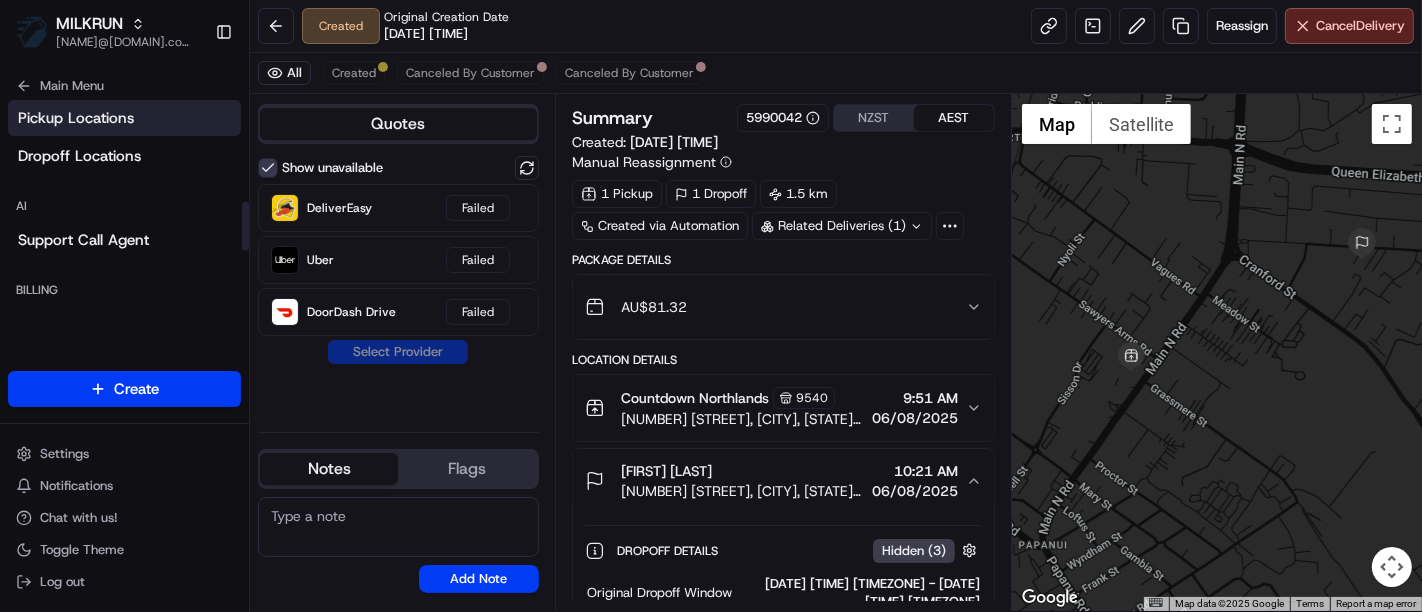 click on "Pickup Locations" at bounding box center [76, 118] 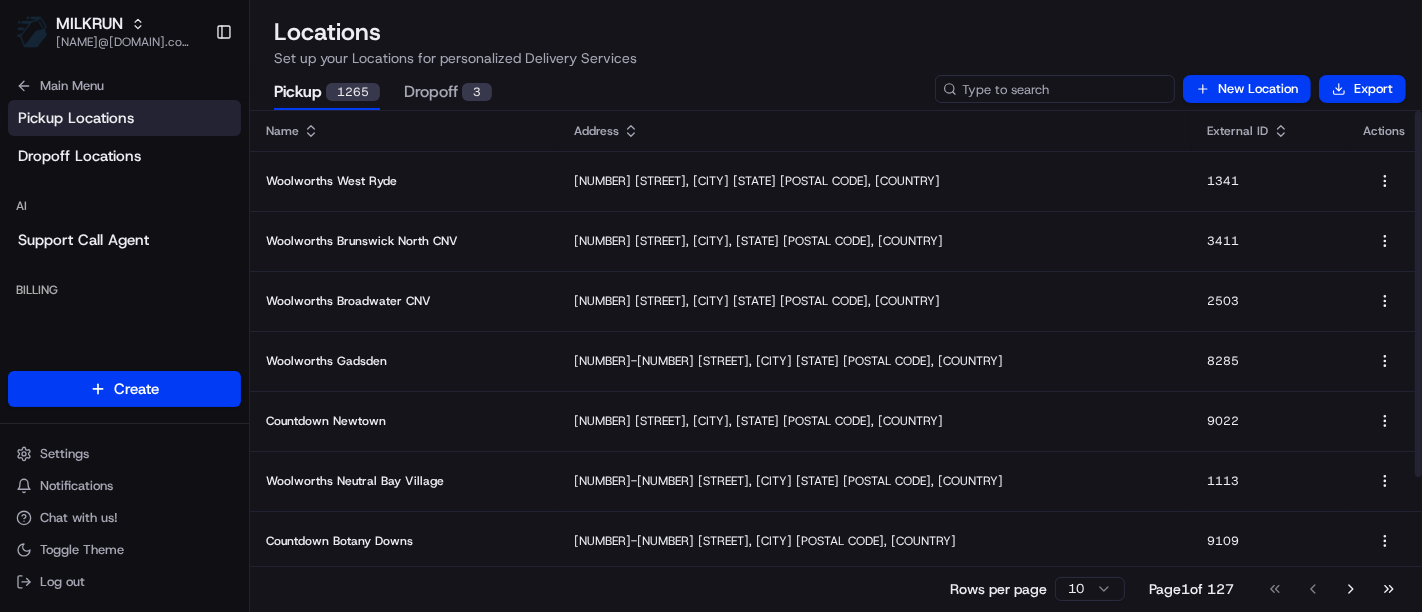 click at bounding box center (1055, 89) 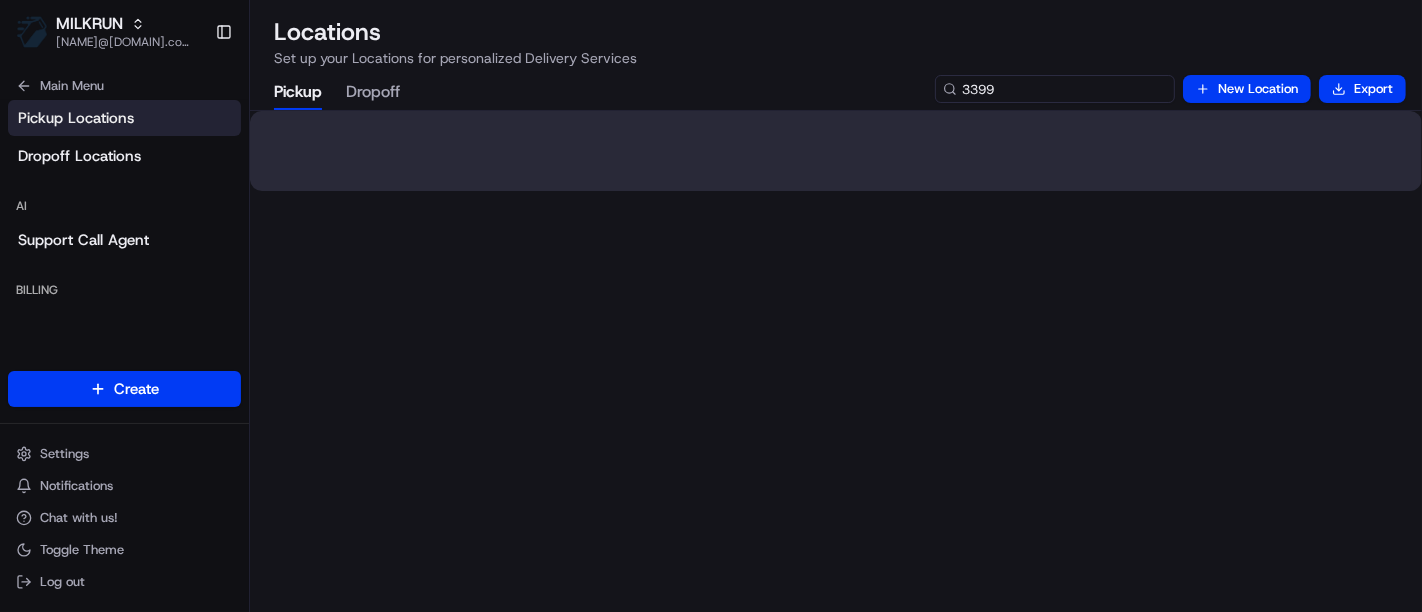type on "3399" 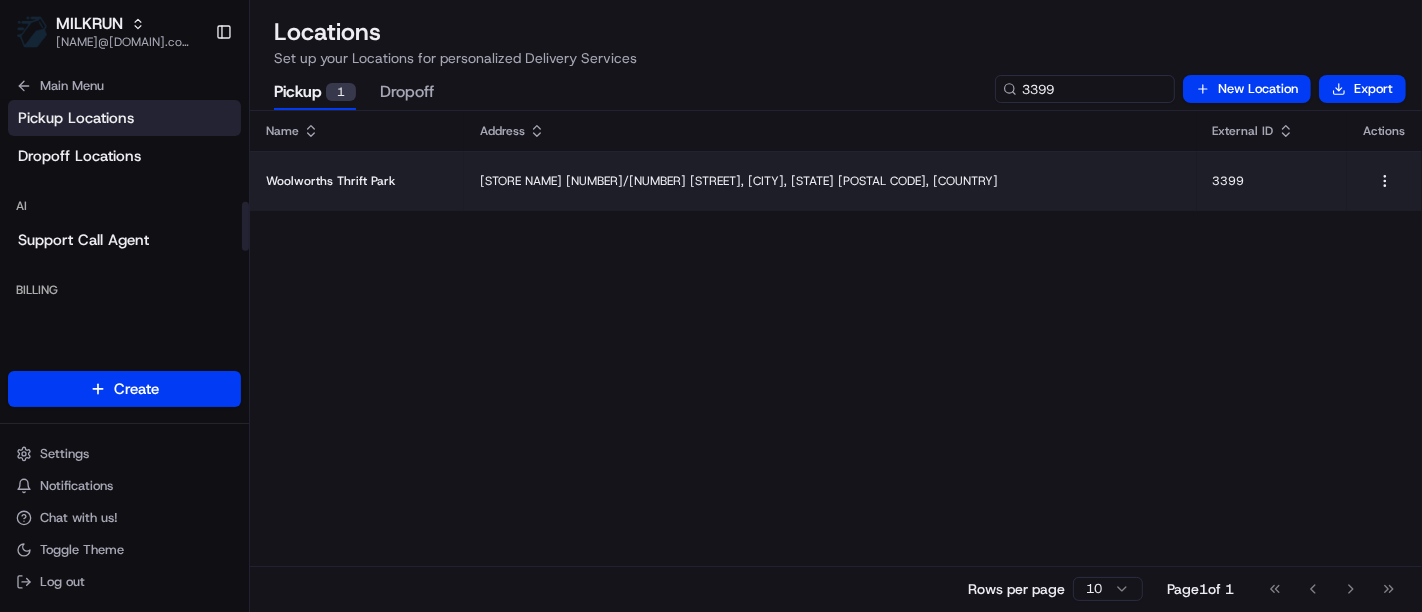 click on "Woolworths Thrift Park" at bounding box center [357, 181] 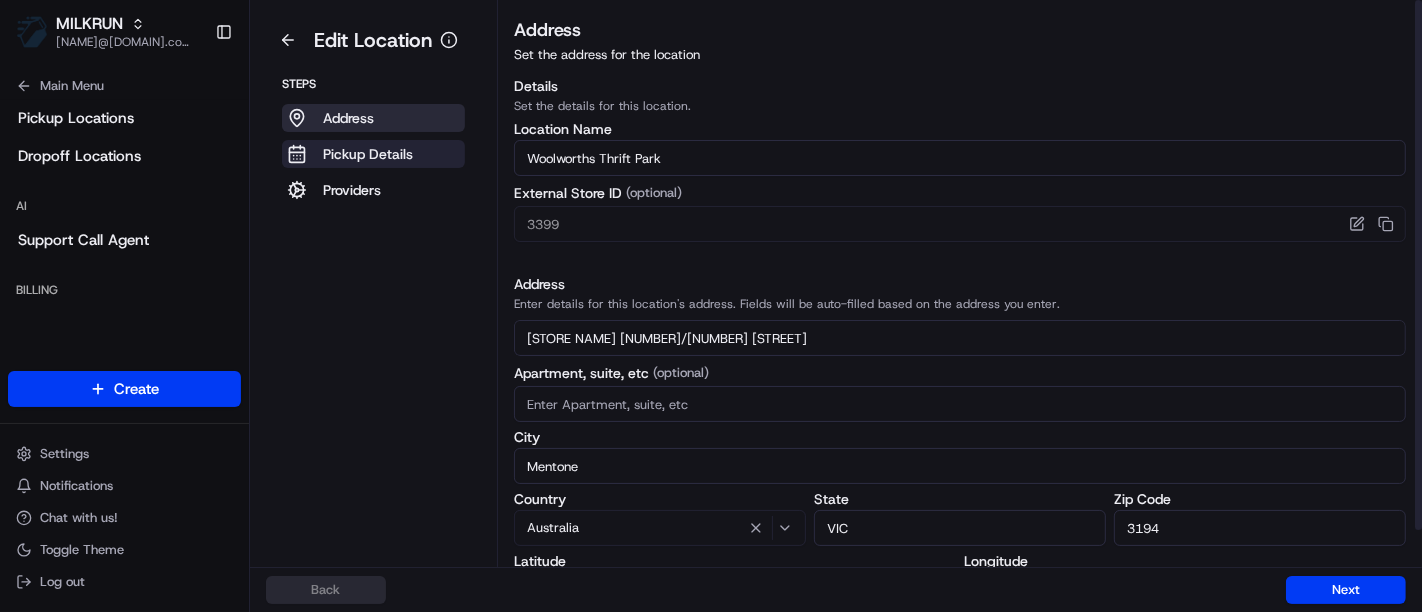 click on "Pickup Details" at bounding box center [368, 154] 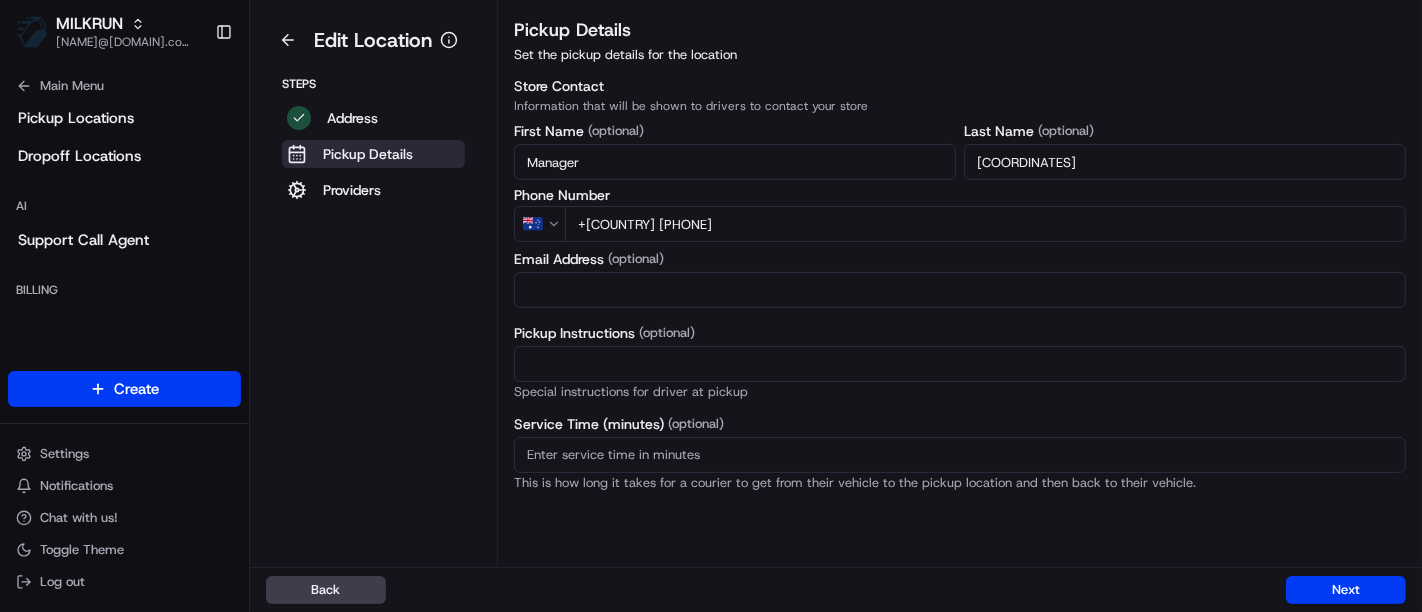 click on "Pickup Instructions  (optional)" at bounding box center (960, 364) 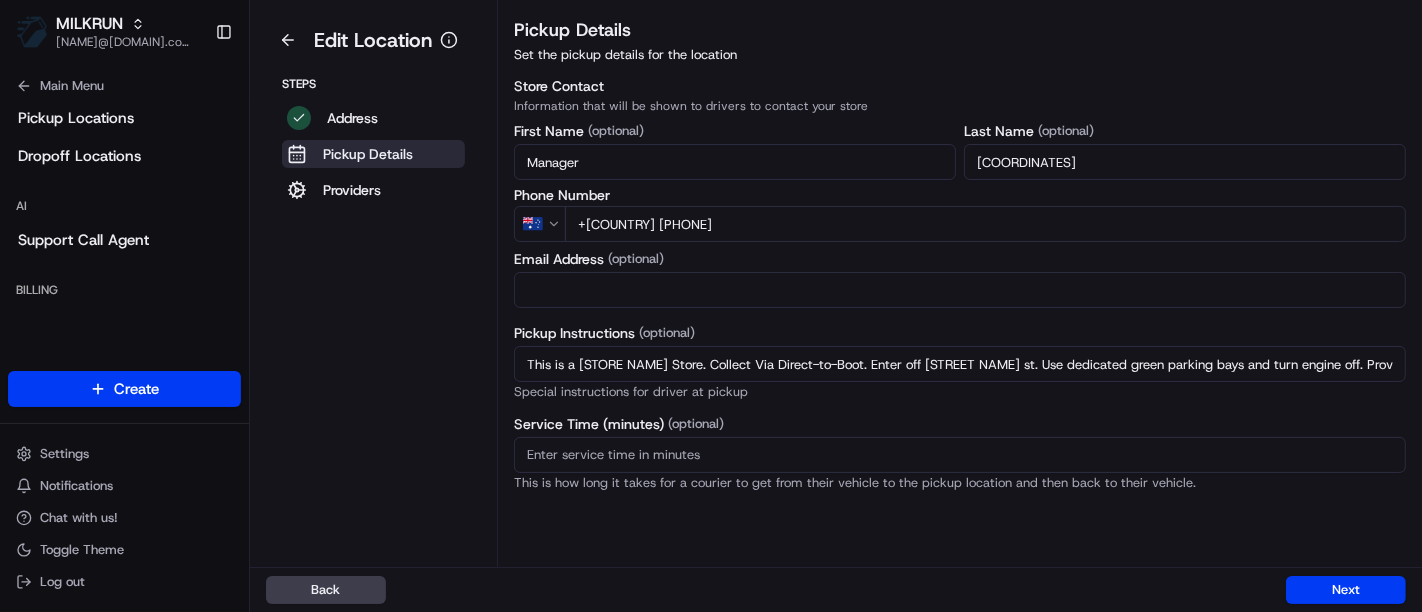 scroll, scrollTop: 0, scrollLeft: 158, axis: horizontal 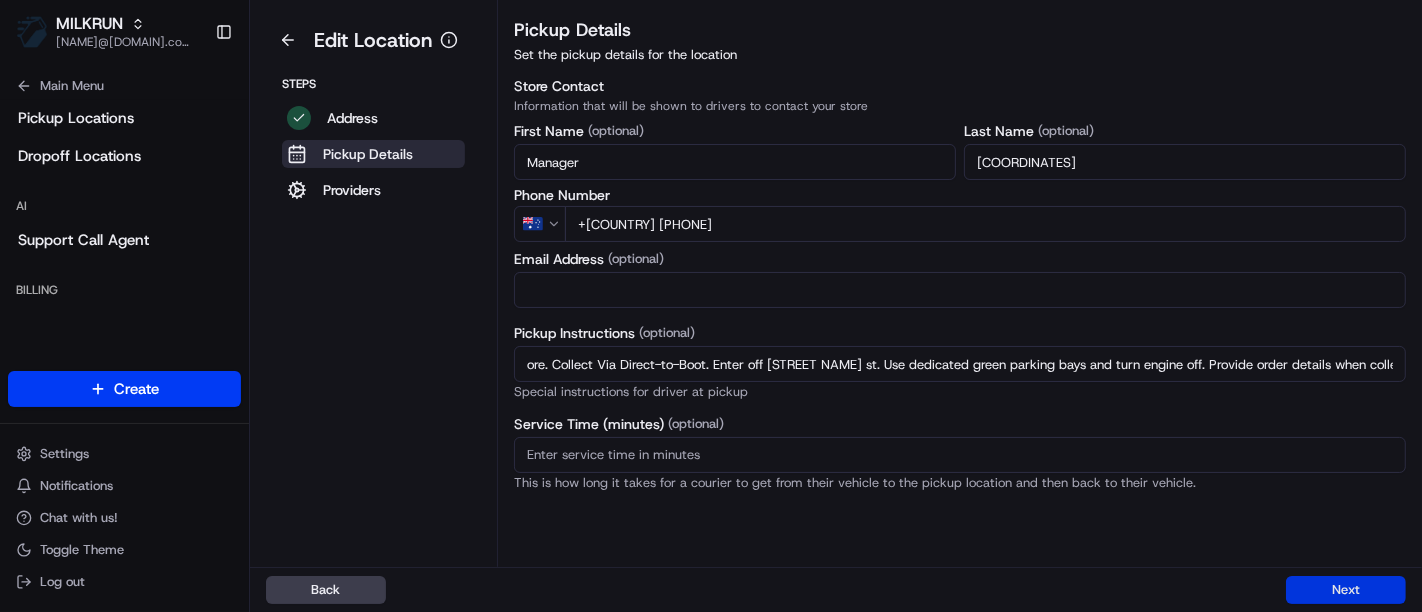 type on "This is a [STORE NAME] Store. Collect Via Direct-to-Boot. Enter off [STREET NAME] st. Use dedicated green parking bays and turn engine off. Provide order details when collecting orders." 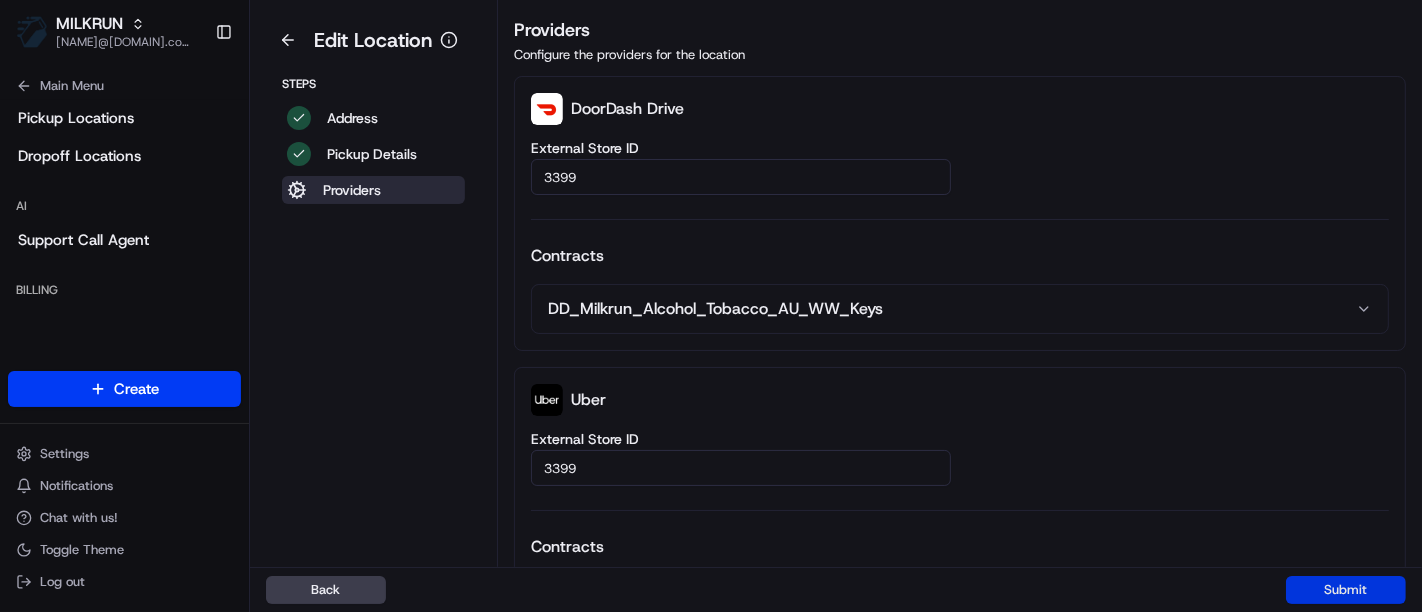 click on "Submit" at bounding box center [1346, 590] 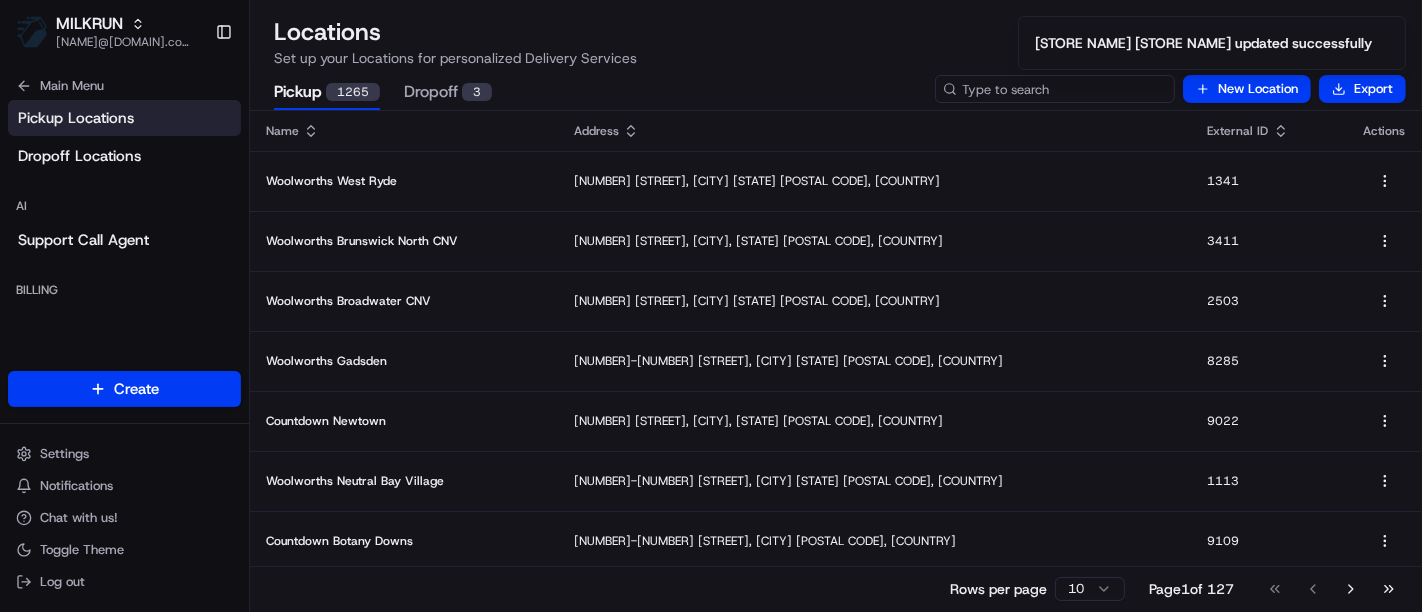 click at bounding box center [1055, 89] 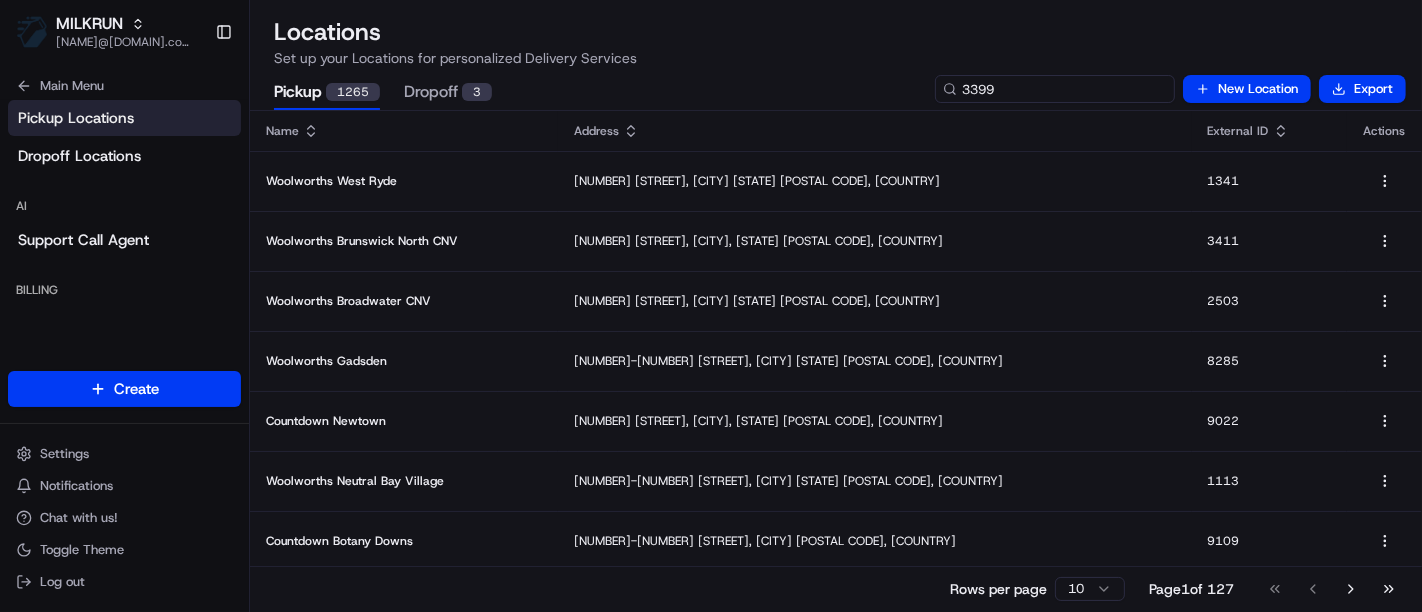 type on "3399" 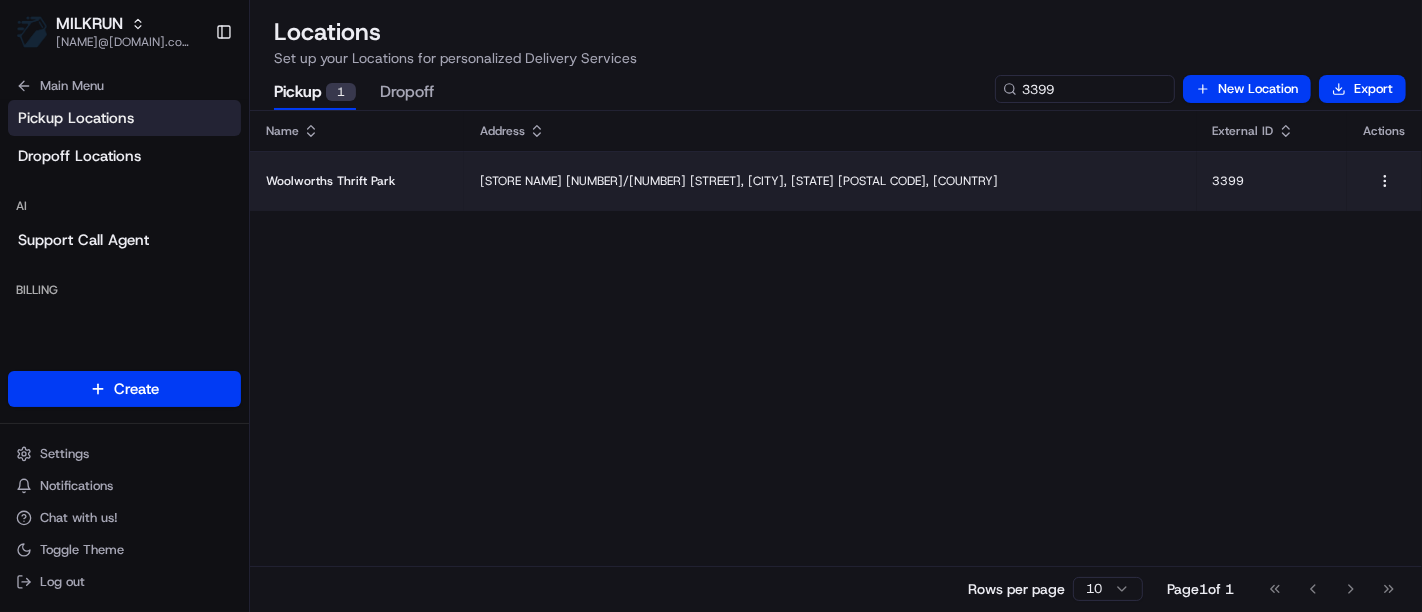 click on "Woolworths Thrift Park" at bounding box center (357, 181) 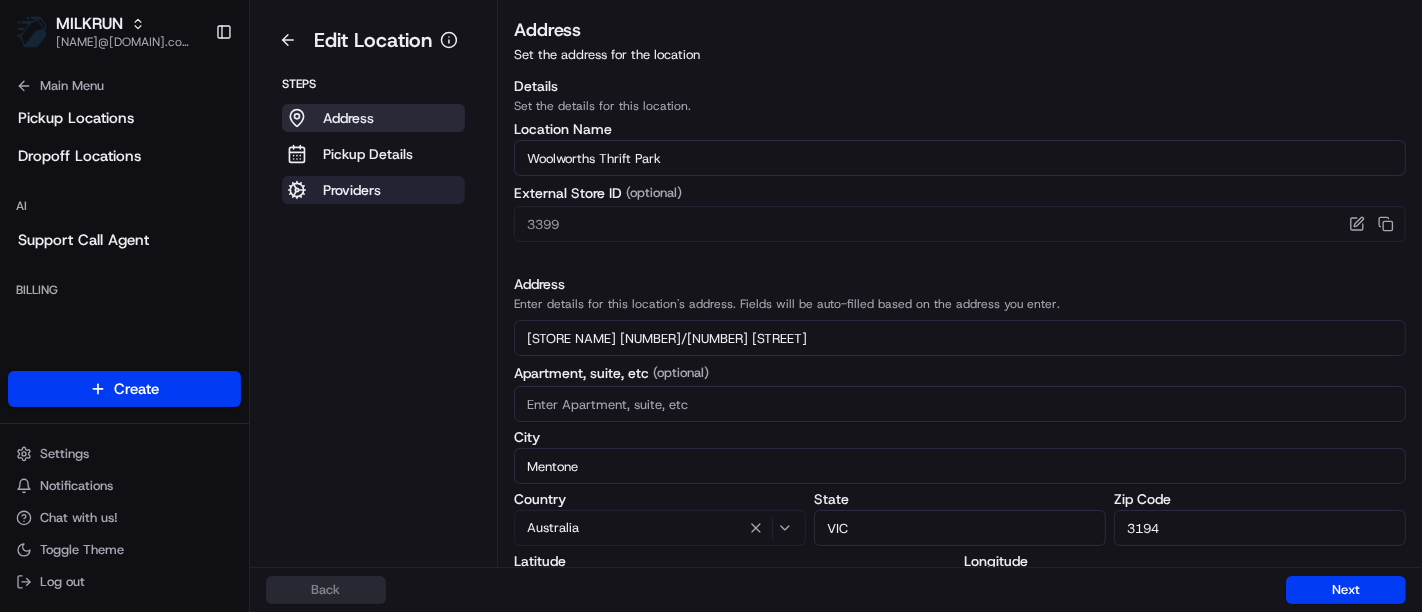 click on "Providers" at bounding box center [352, 190] 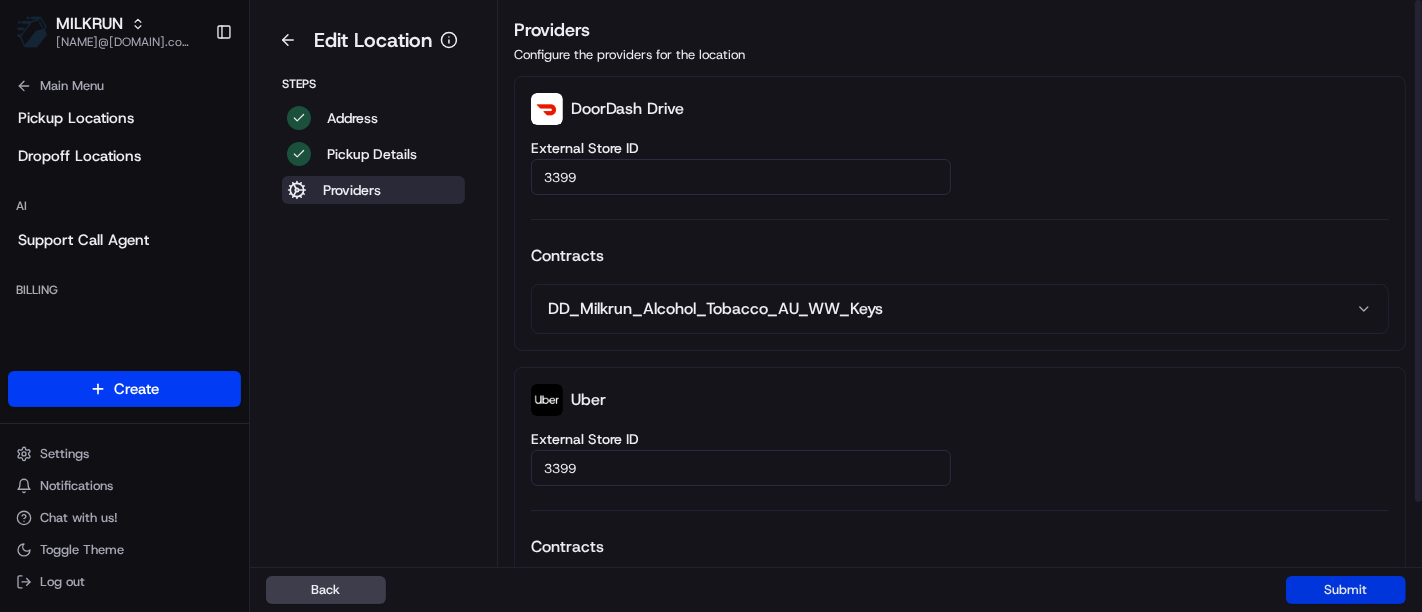 click on "Submit" at bounding box center (1346, 590) 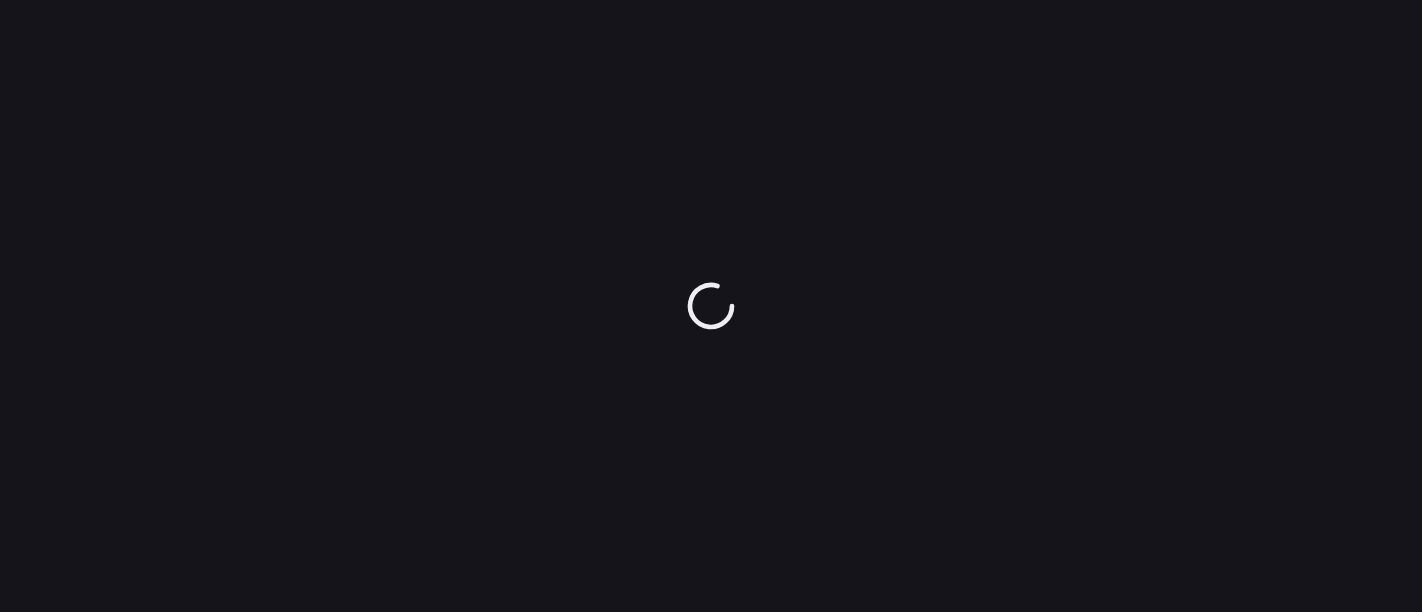 scroll, scrollTop: 0, scrollLeft: 0, axis: both 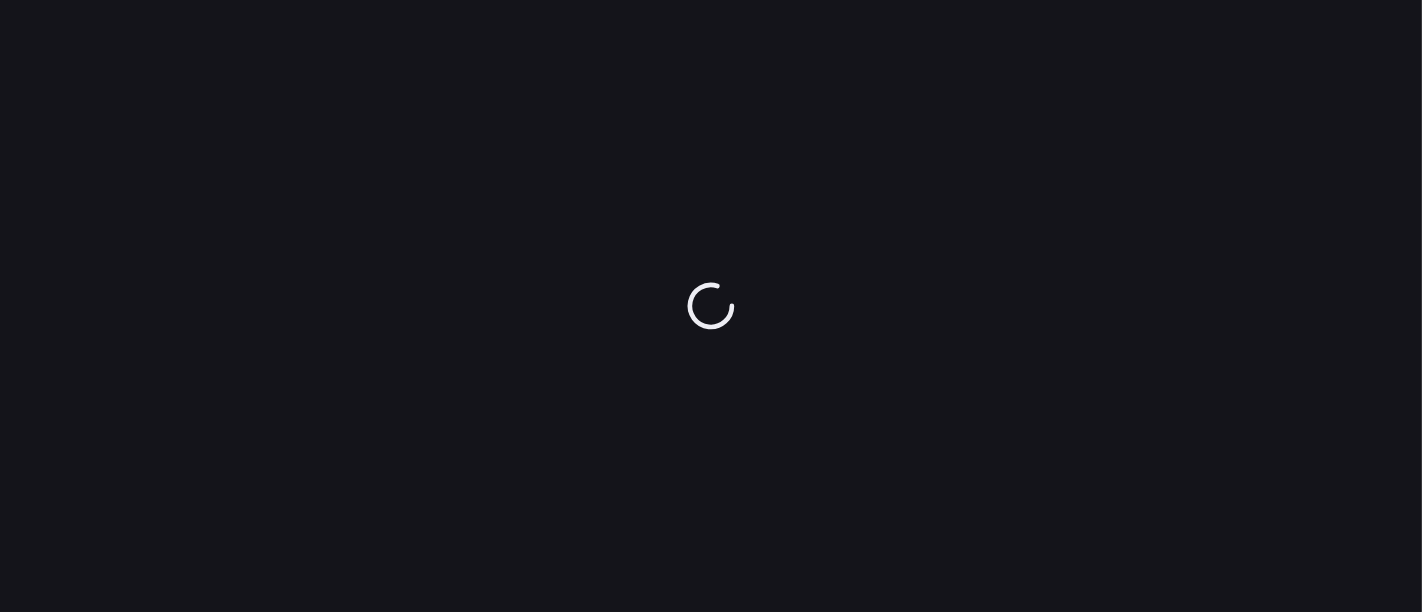 drag, startPoint x: 1260, startPoint y: 287, endPoint x: 1207, endPoint y: 481, distance: 201.10942 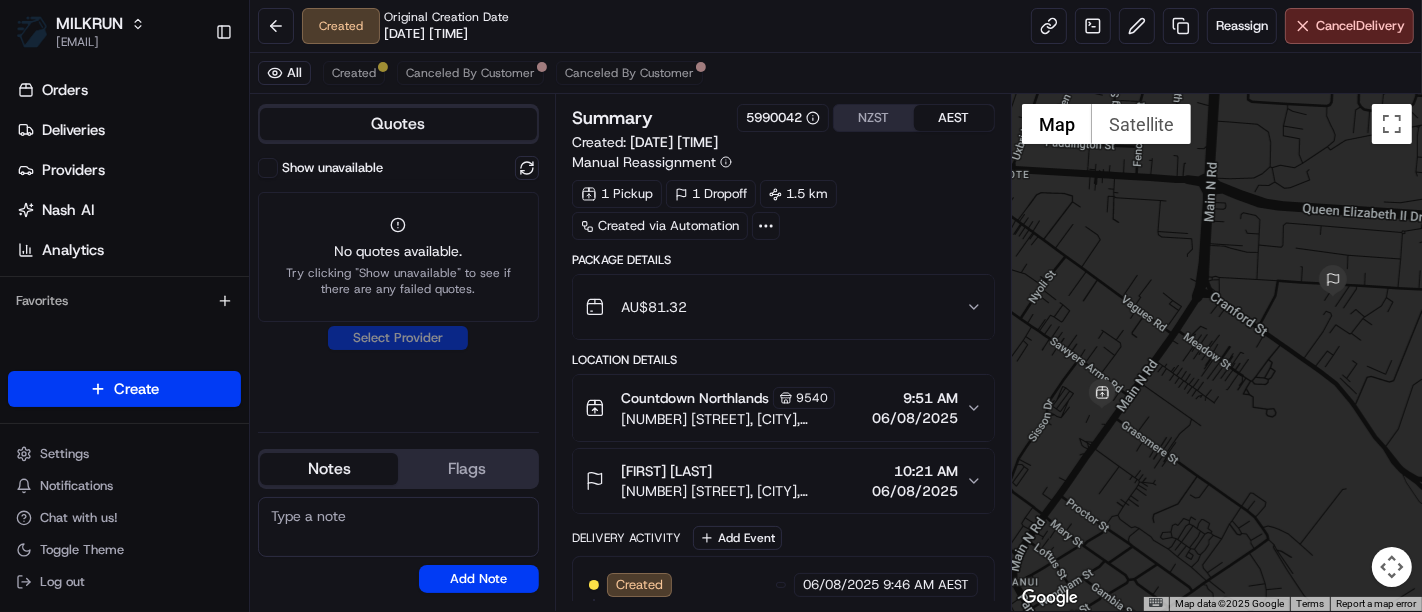 click at bounding box center [1217, 352] 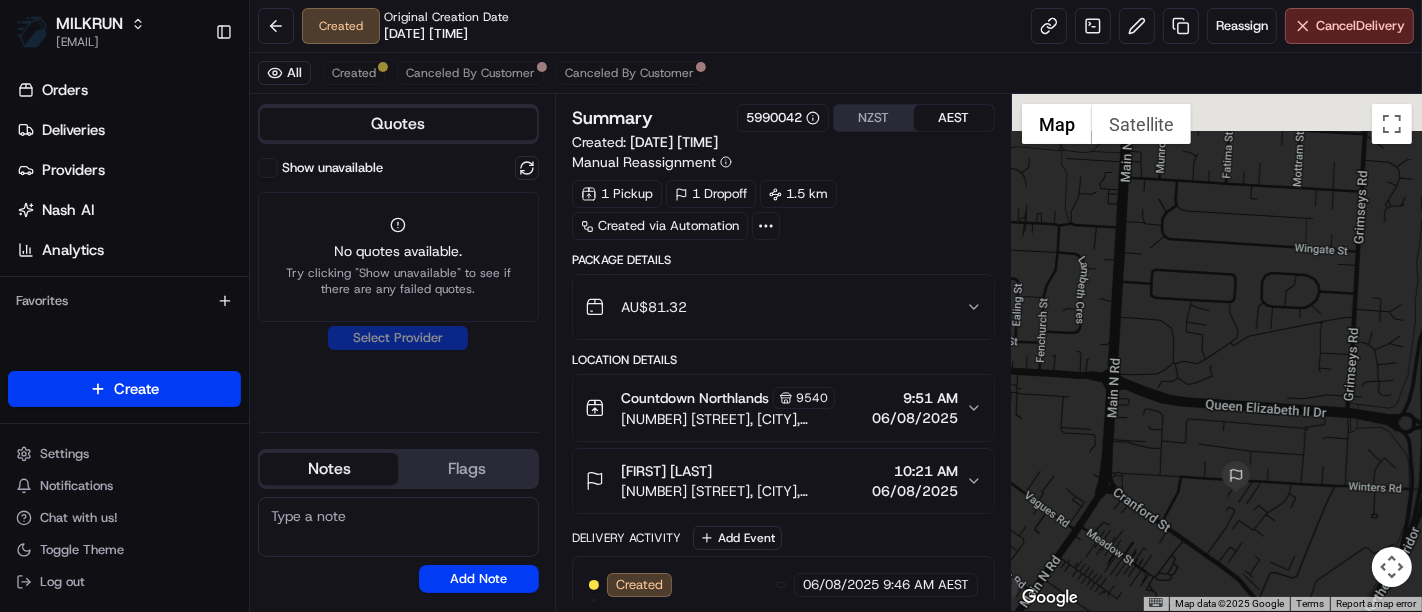 drag, startPoint x: 1200, startPoint y: 270, endPoint x: 1116, endPoint y: 475, distance: 221.54233 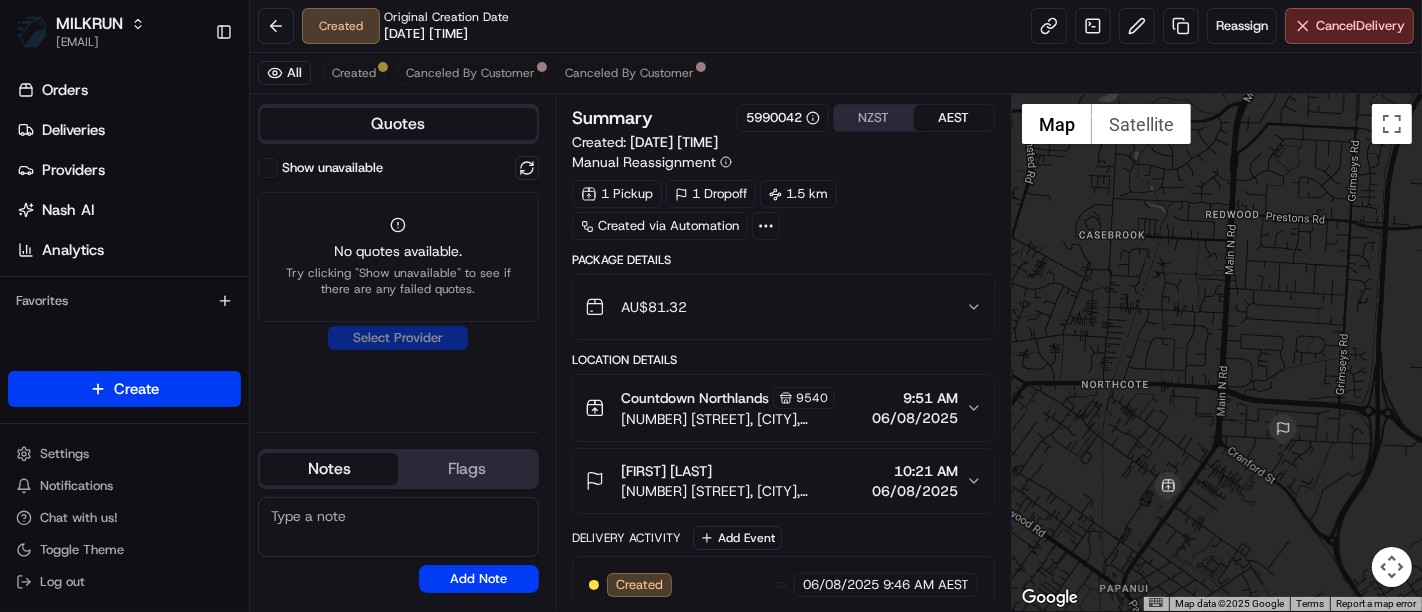 drag, startPoint x: 1142, startPoint y: 406, endPoint x: 1421, endPoint y: 387, distance: 279.6462 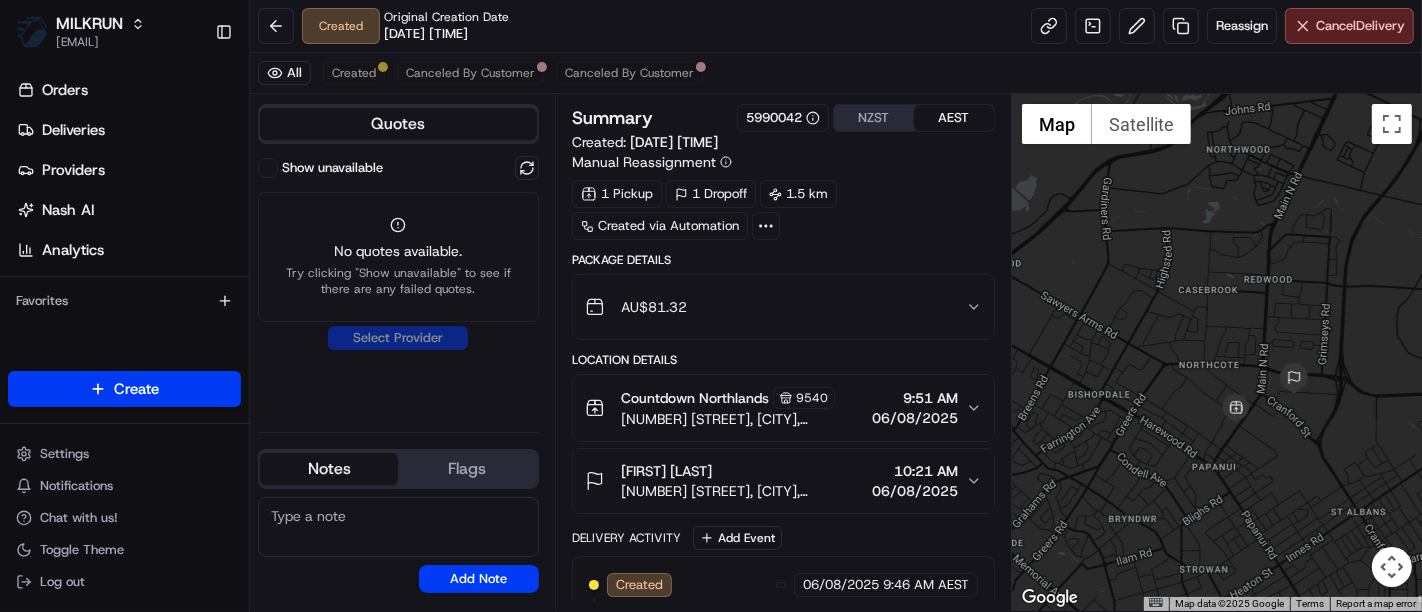 drag, startPoint x: 1273, startPoint y: 364, endPoint x: 1151, endPoint y: 350, distance: 122.80065 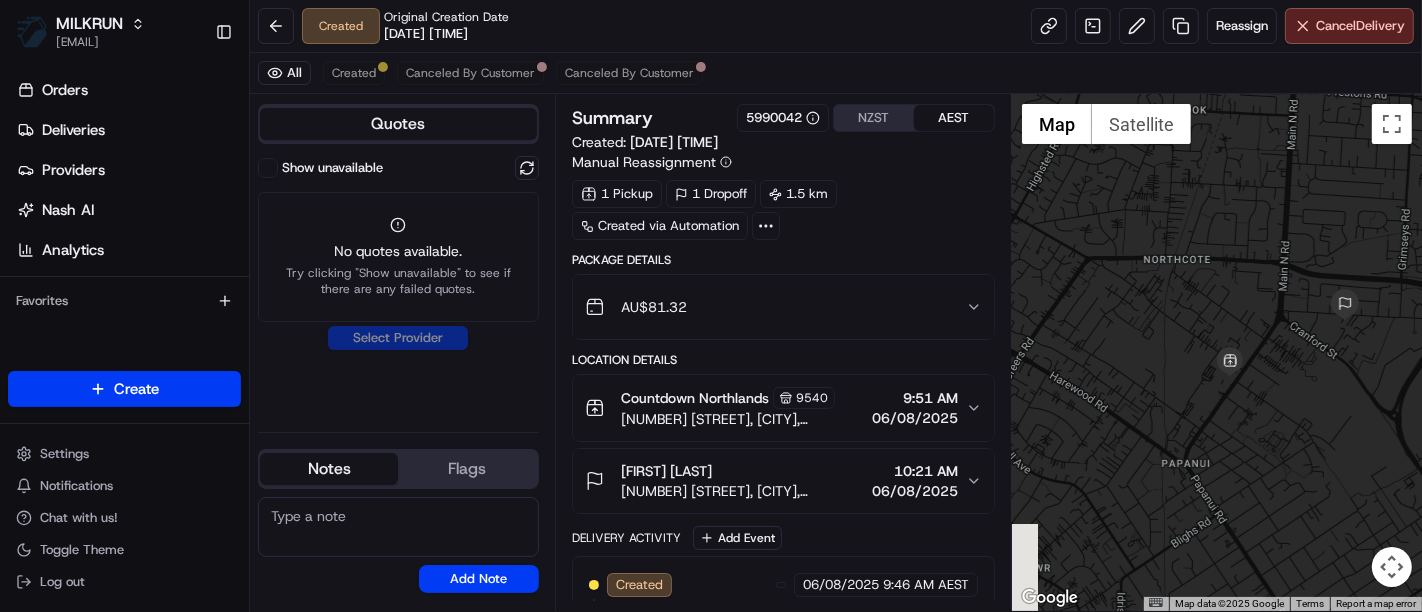 drag, startPoint x: 1192, startPoint y: 395, endPoint x: 1093, endPoint y: 255, distance: 171.4672 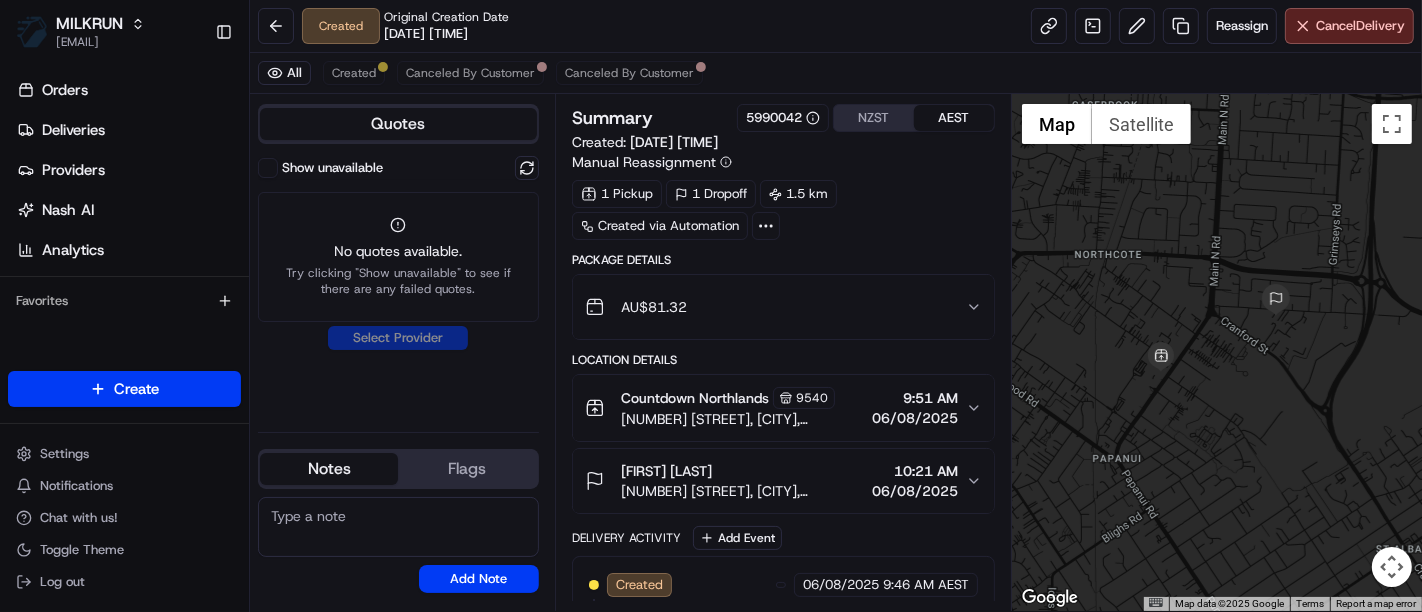 drag, startPoint x: 1154, startPoint y: 292, endPoint x: 1097, endPoint y: 292, distance: 57 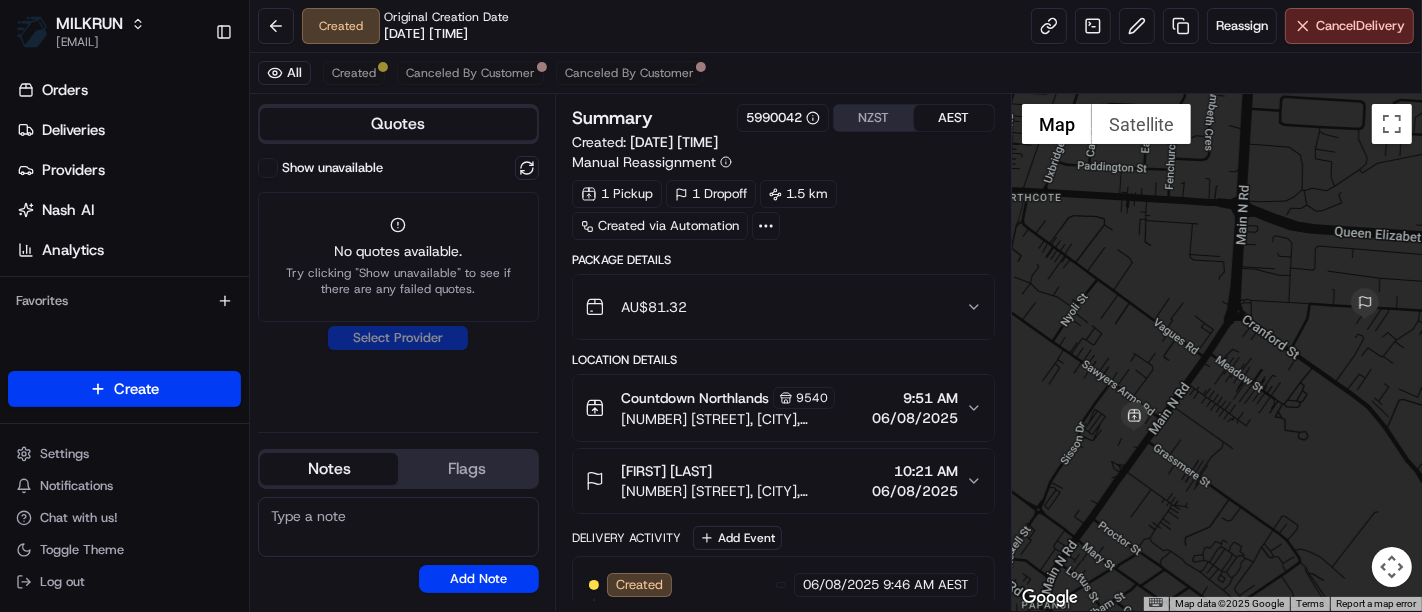 drag, startPoint x: 1162, startPoint y: 315, endPoint x: 1062, endPoint y: 287, distance: 103.84604 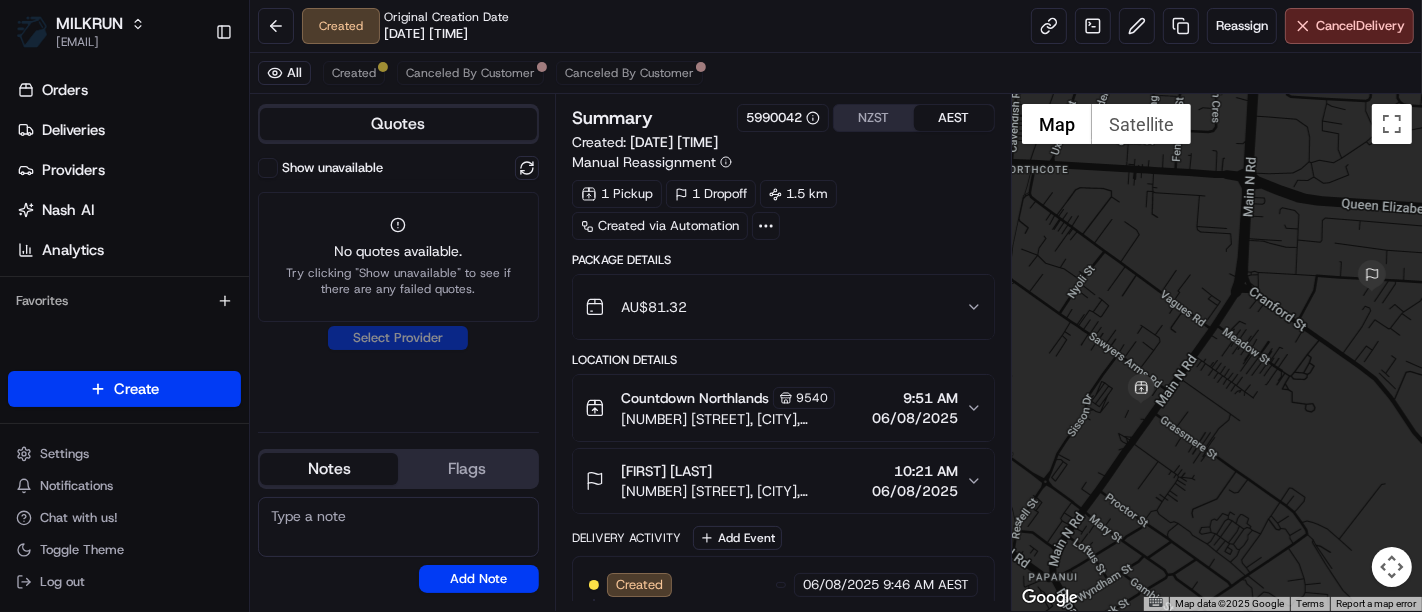 drag, startPoint x: 1177, startPoint y: 395, endPoint x: 1191, endPoint y: 158, distance: 237.41315 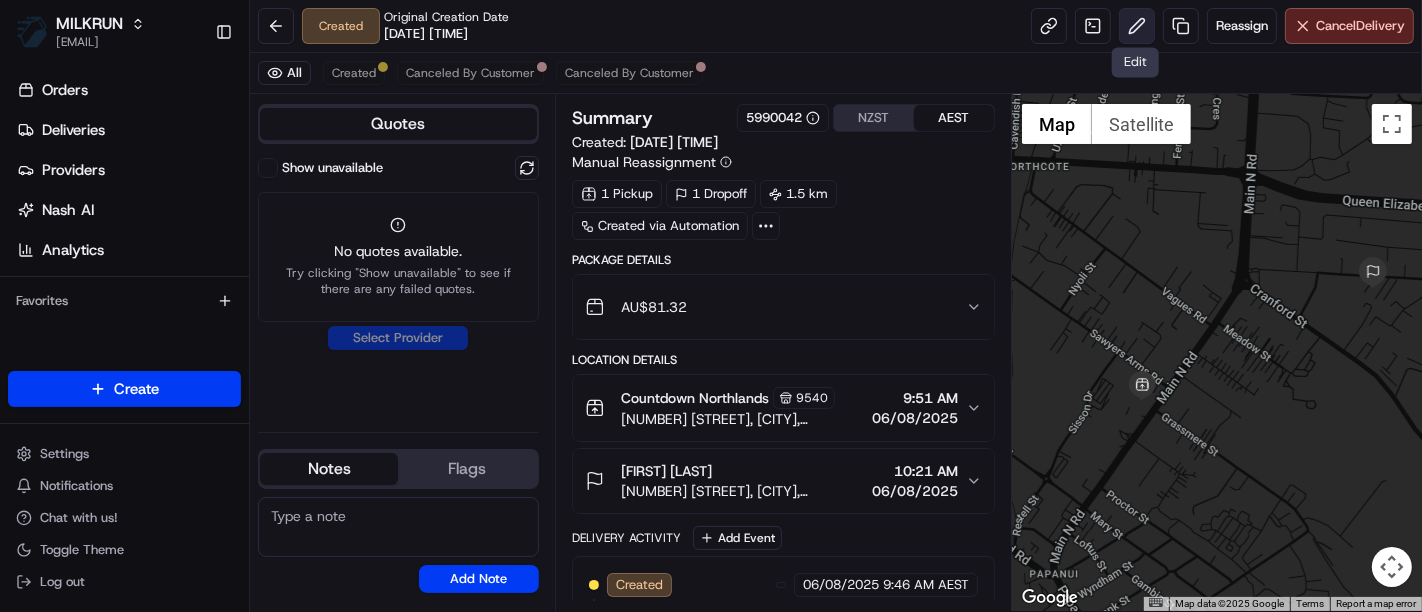 click at bounding box center [1137, 26] 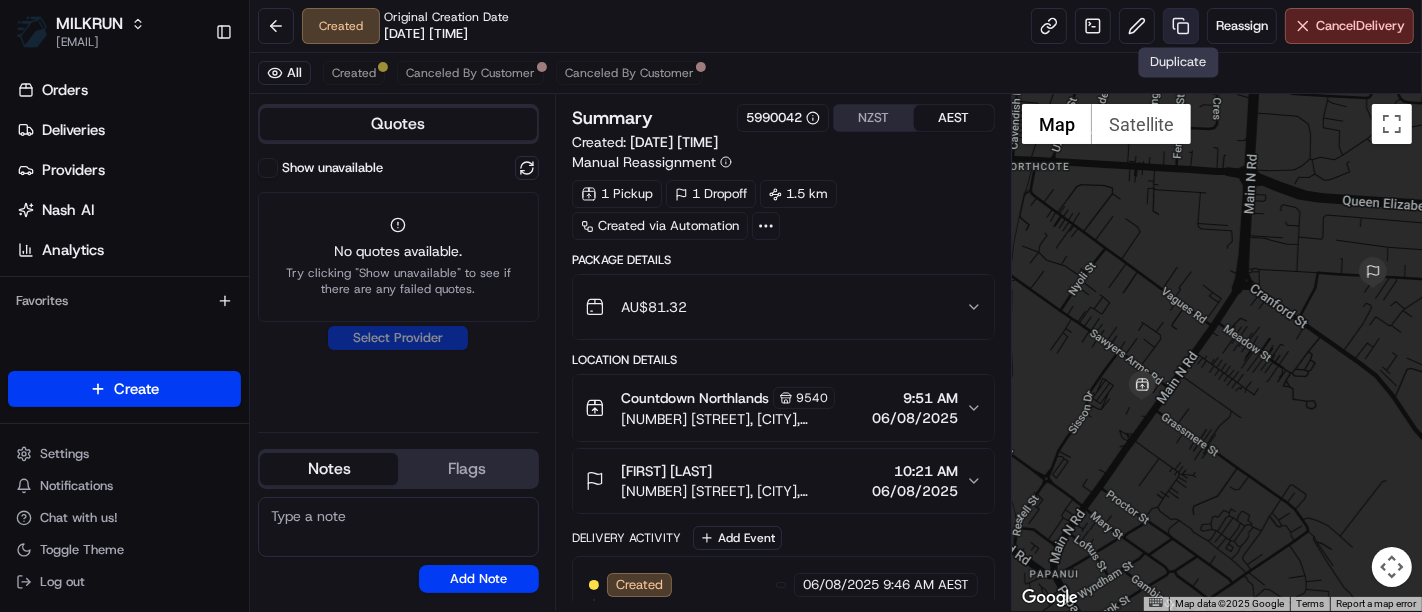 click at bounding box center (1181, 26) 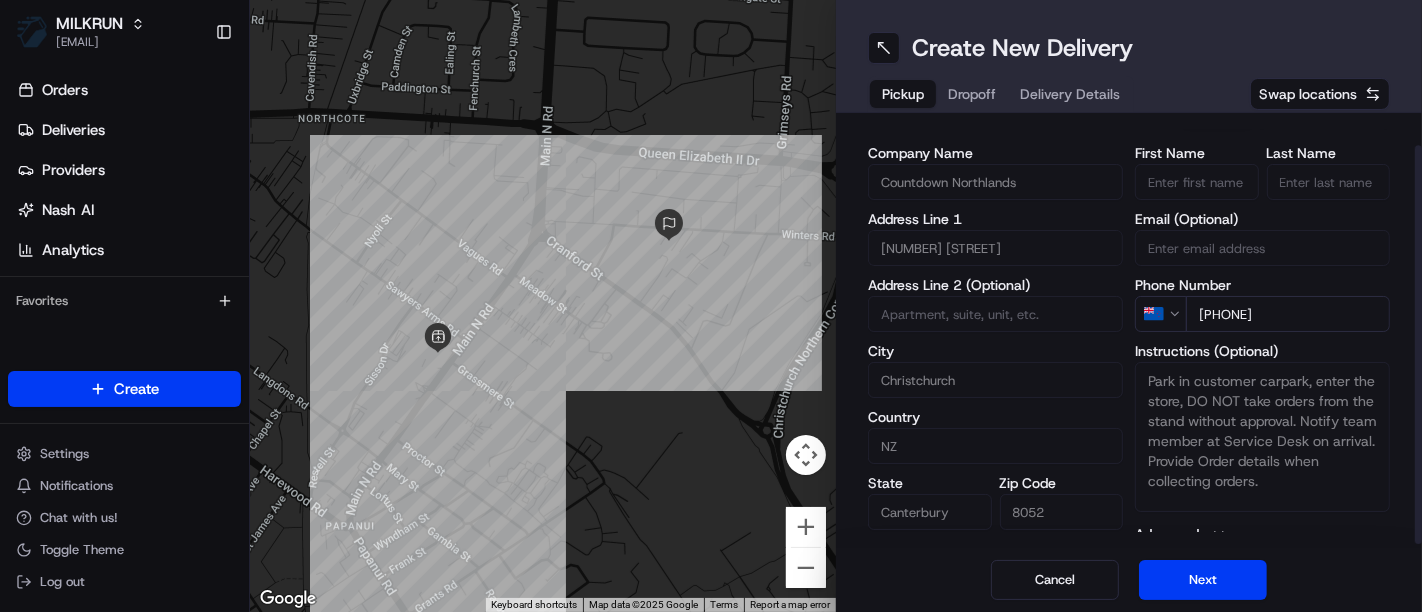 scroll, scrollTop: 38, scrollLeft: 0, axis: vertical 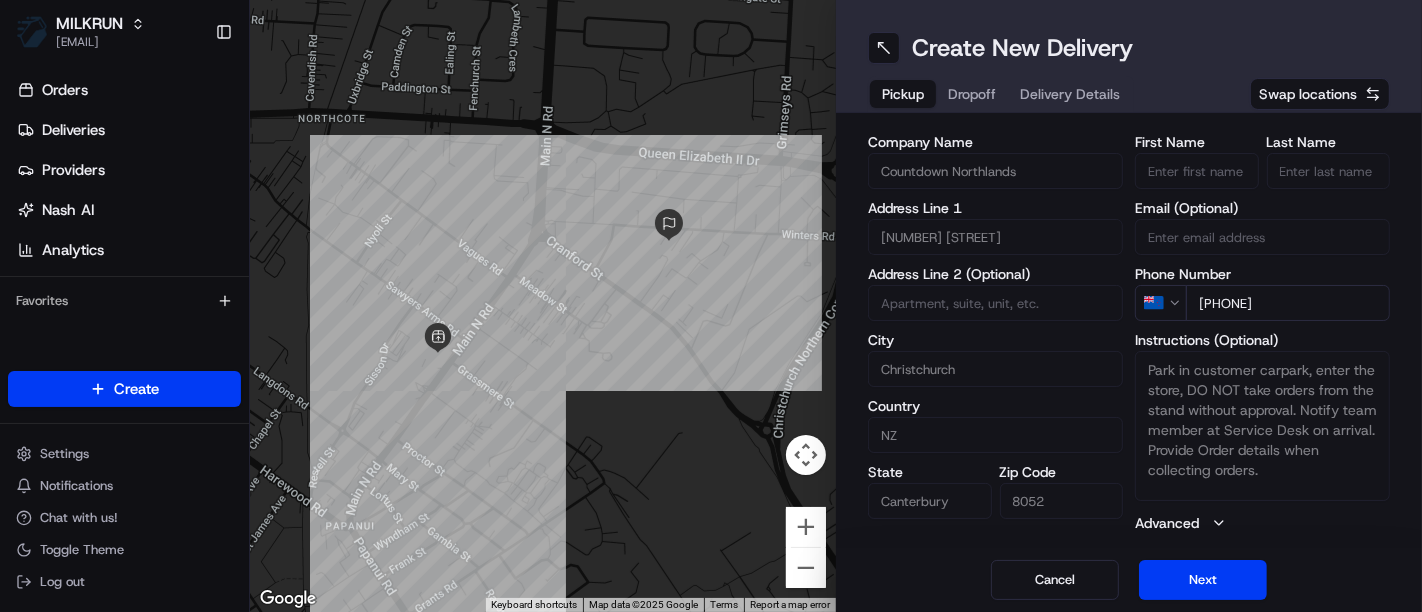 click on "Dropoff" at bounding box center (972, 94) 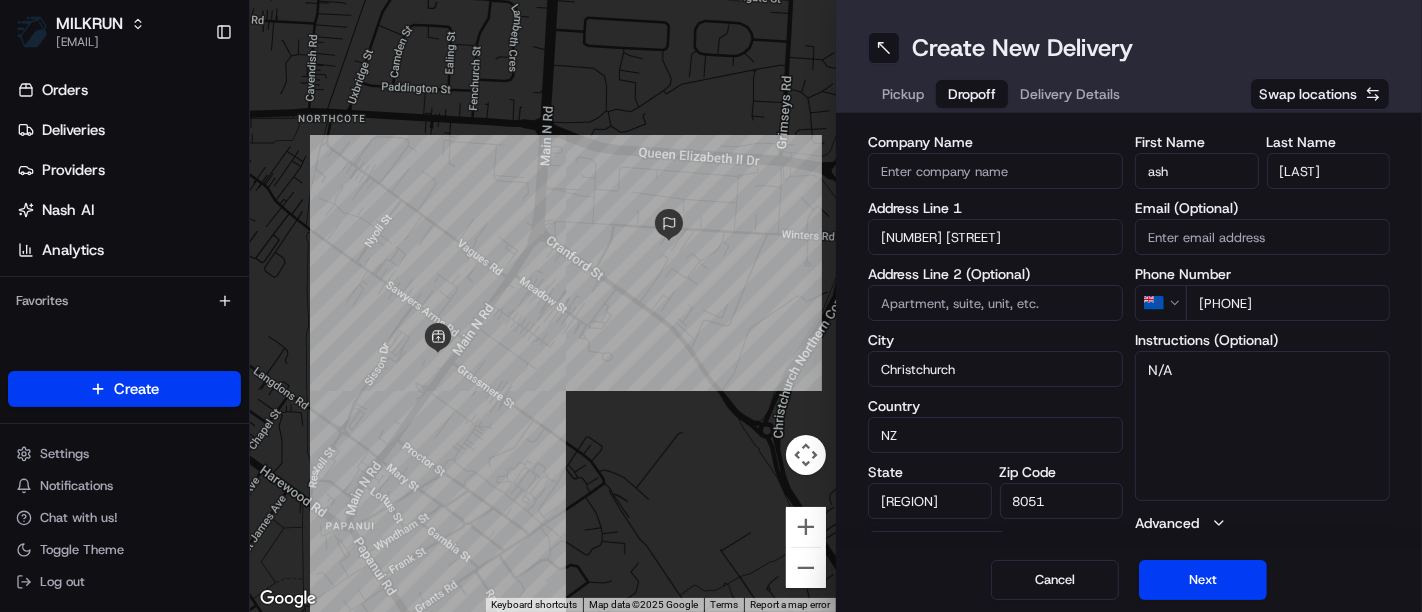 click on "Delivery Details" at bounding box center (1070, 94) 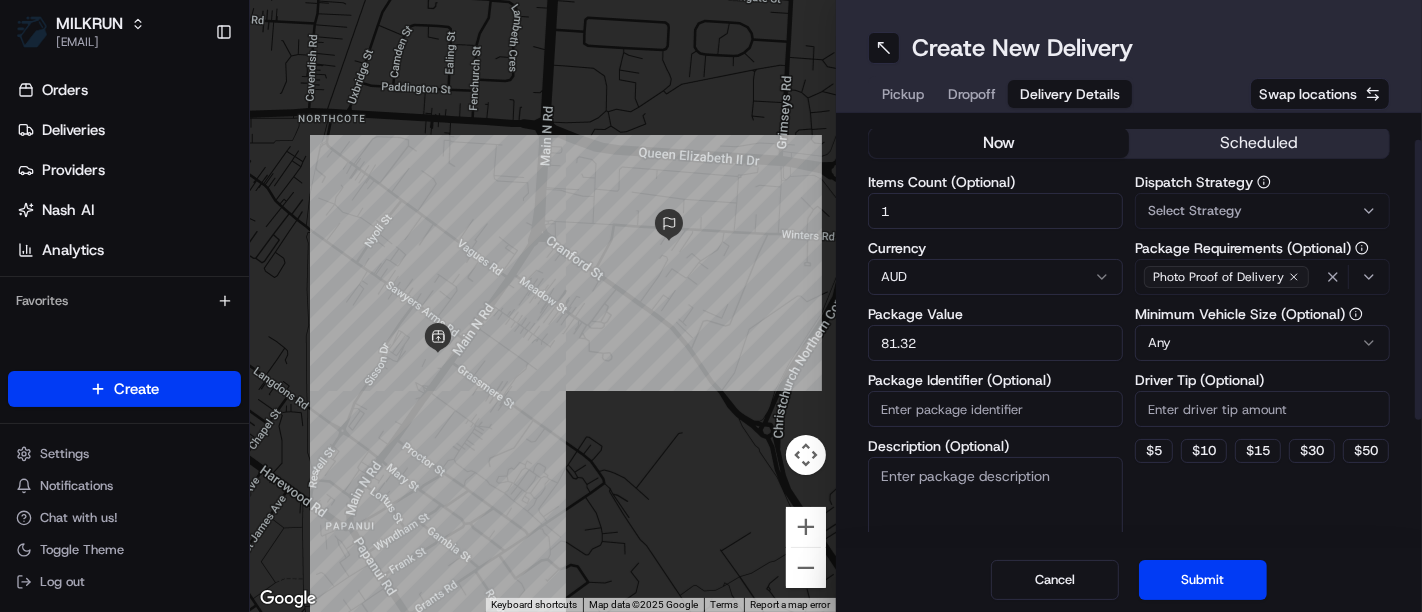 click on "now" at bounding box center (999, 143) 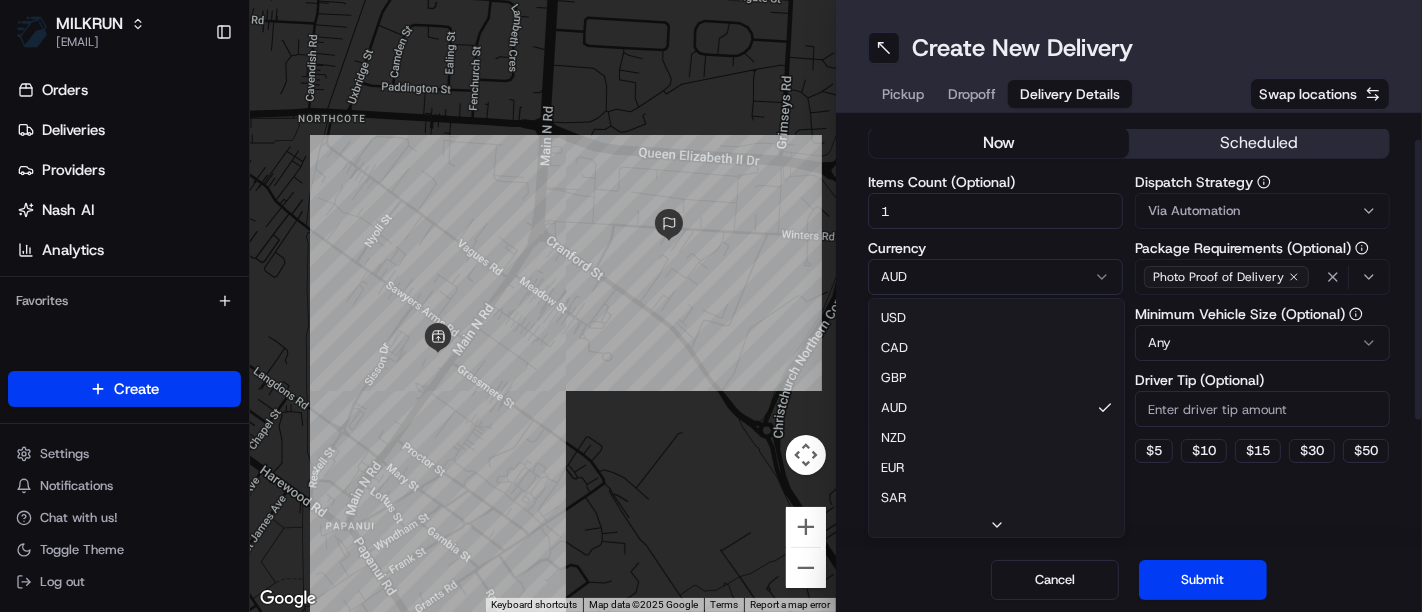 click on "MILKRUN jcoates@woolworths.com.au Toggle Sidebar Orders Deliveries Providers Nash AI Analytics Favorites Main Menu Members & Organization Organization Users Roles Preferences Customization Tracking Orchestration Automations Dispatch Strategy Locations Pickup Locations Dropoff Locations AI Support Call Agent Billing Billing Refund Requests Integrations Notification Triggers Webhooks API Keys Request Logs Create Settings Notifications Chat with us! Toggle Theme Log out ← Move left → Move right ↑ Move up ↓ Move down + Zoom in - Zoom out Home Jump left by 75% End Jump right by 75% Page Up Jump up by 75% Page Down Jump down by 75% Keyboard shortcuts Map Data Map data ©2025 Google Map data ©2025 Google 200 m  Click to toggle between metric and imperial units Terms Report a map error Create New Delivery Pickup Dropoff Delivery Details Swap locations Delivery Details now scheduled Items Count (Optional) 1 Currency AUD USD CAD GBP AUD NZD EUR SAR MXN AED JPY SGD Package Value 81.32 Any $ 5 $" at bounding box center (711, 306) 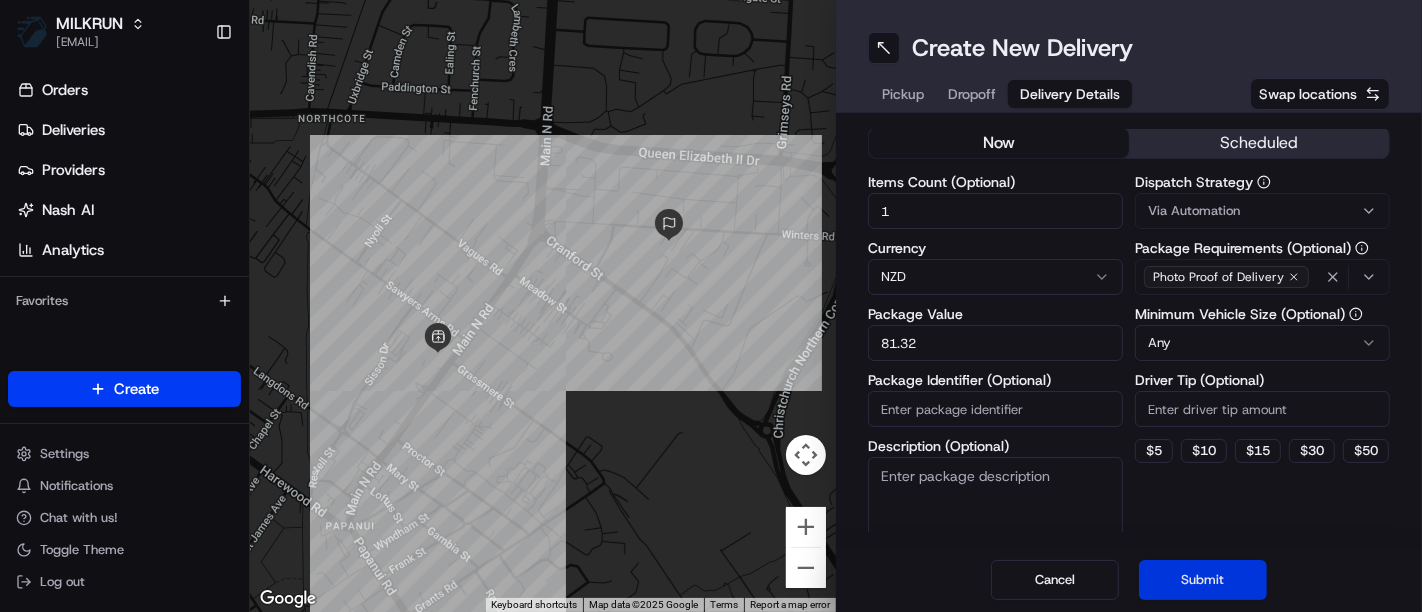 click on "Submit" at bounding box center [1203, 580] 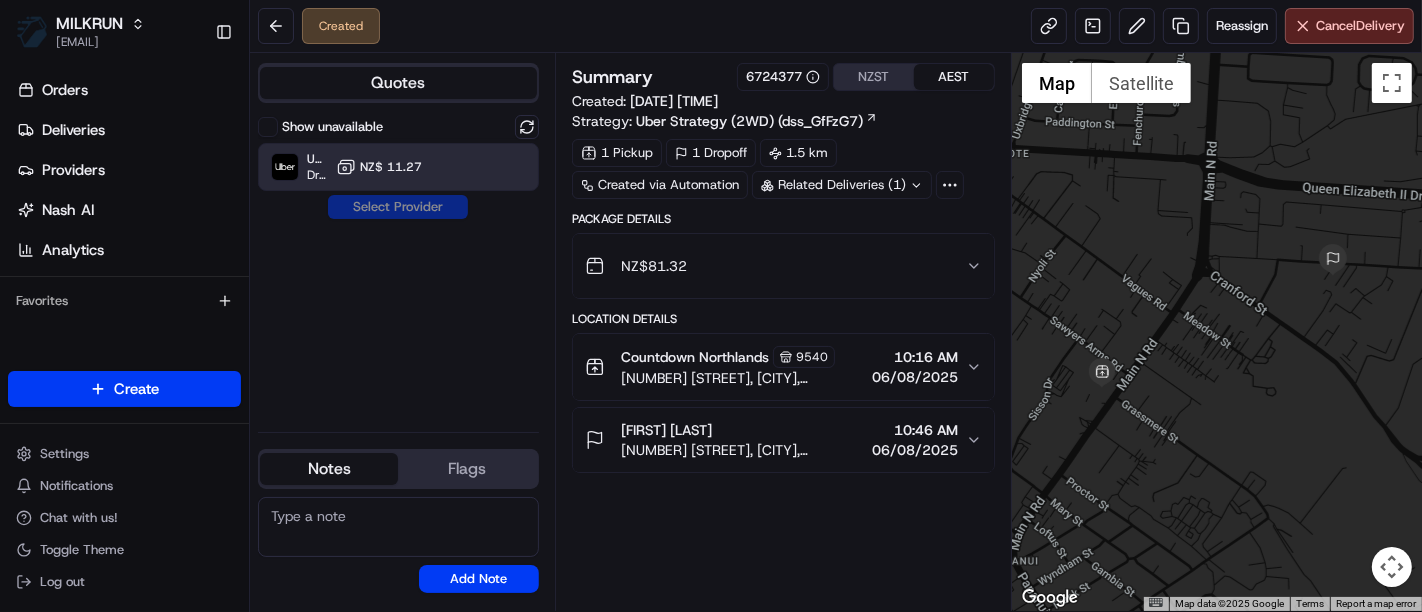 click 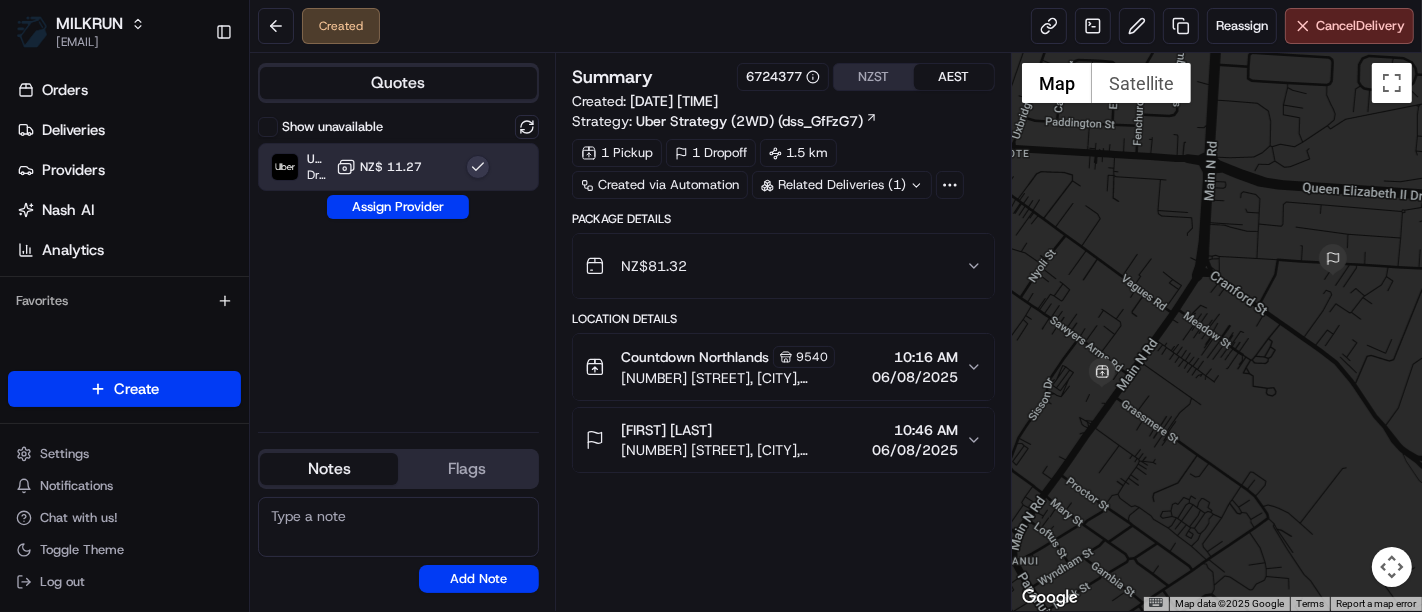 click on "Show unavailable Uber Dropoff ETA   28 minutes NZ$   11.27 Assign Provider" at bounding box center (398, 265) 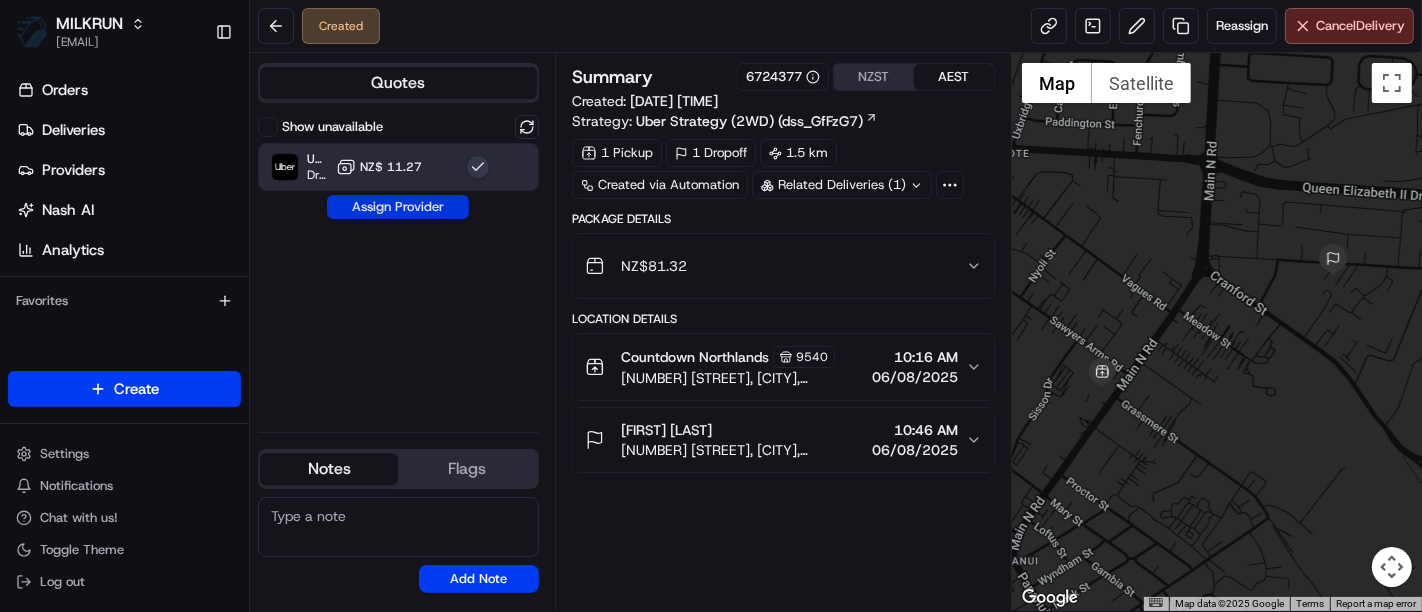 click on "Assign Provider" at bounding box center [398, 207] 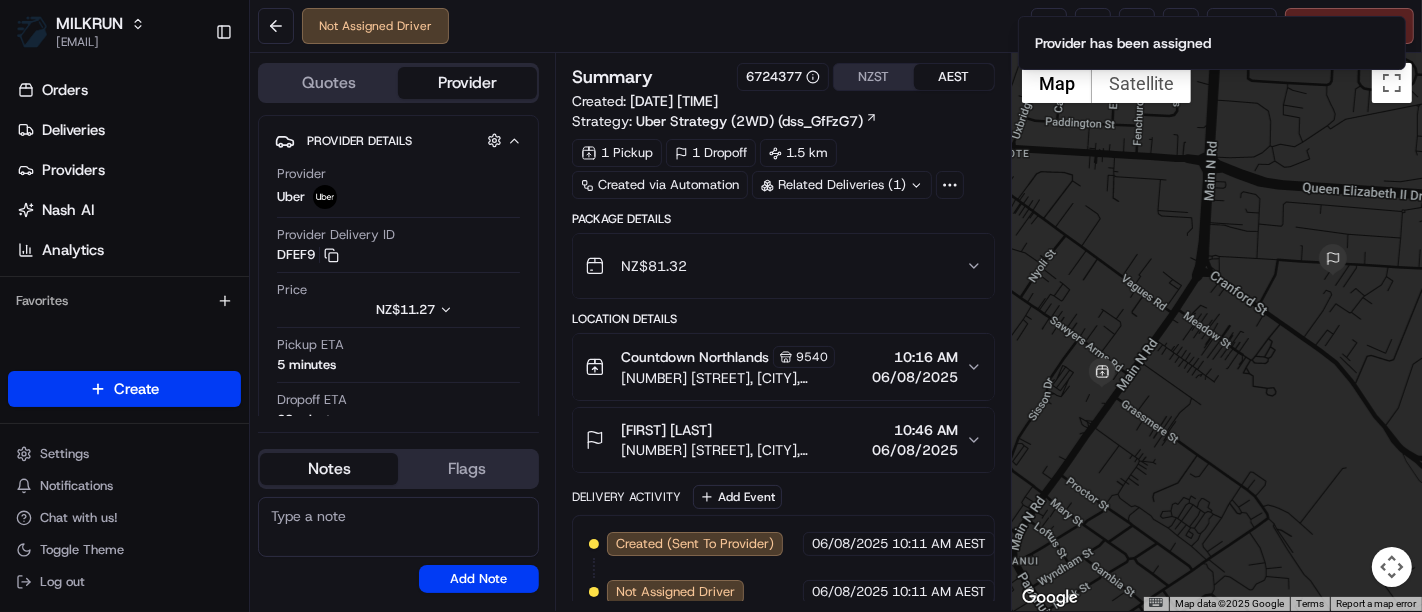 click at bounding box center [1217, 332] 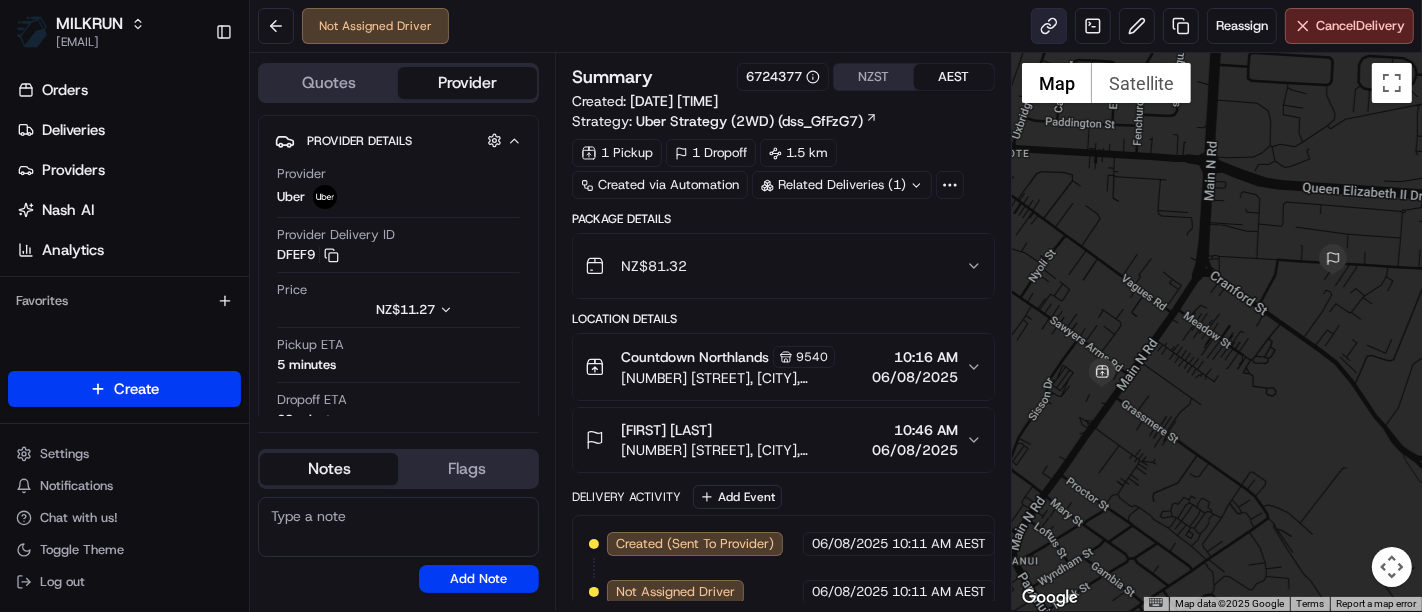 click at bounding box center (1049, 26) 